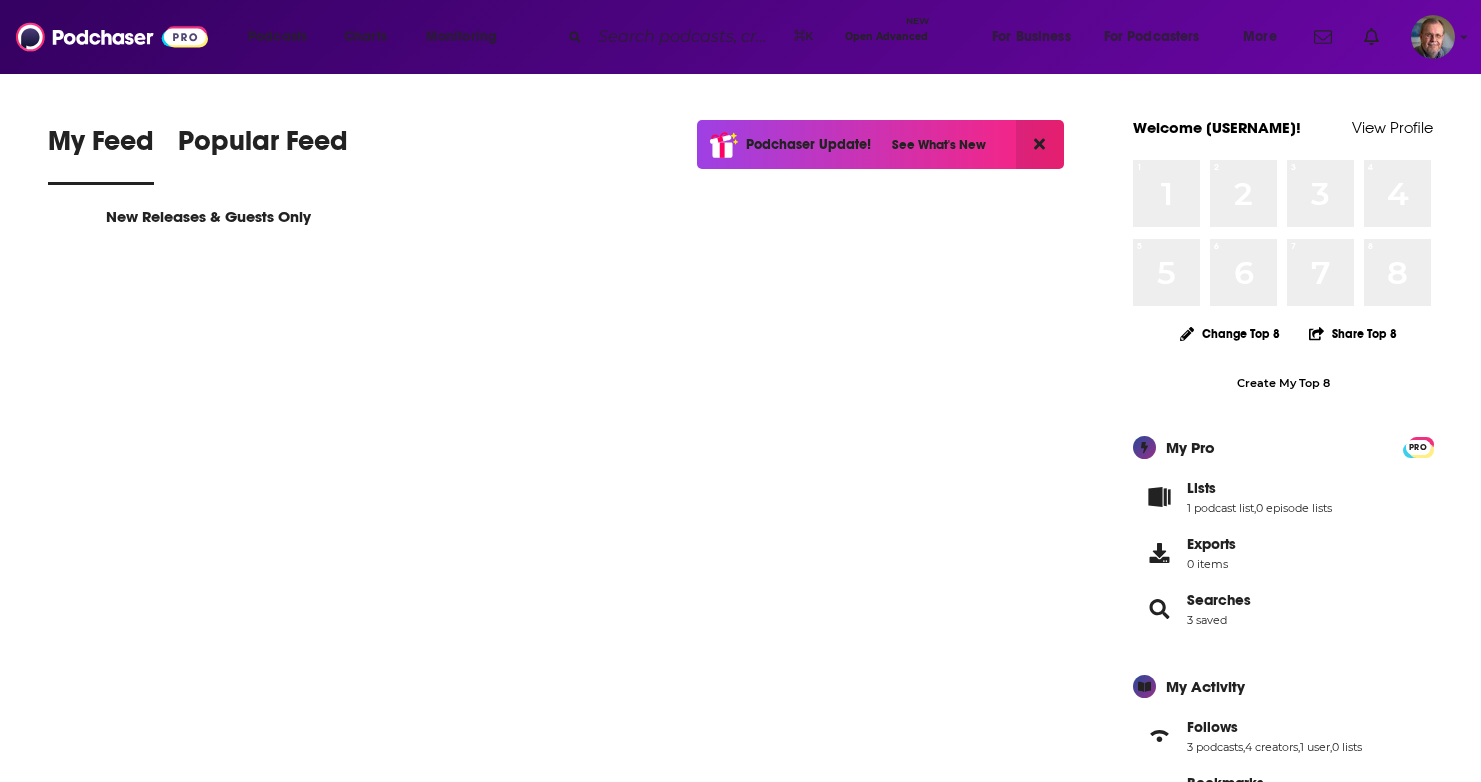 scroll, scrollTop: 0, scrollLeft: 0, axis: both 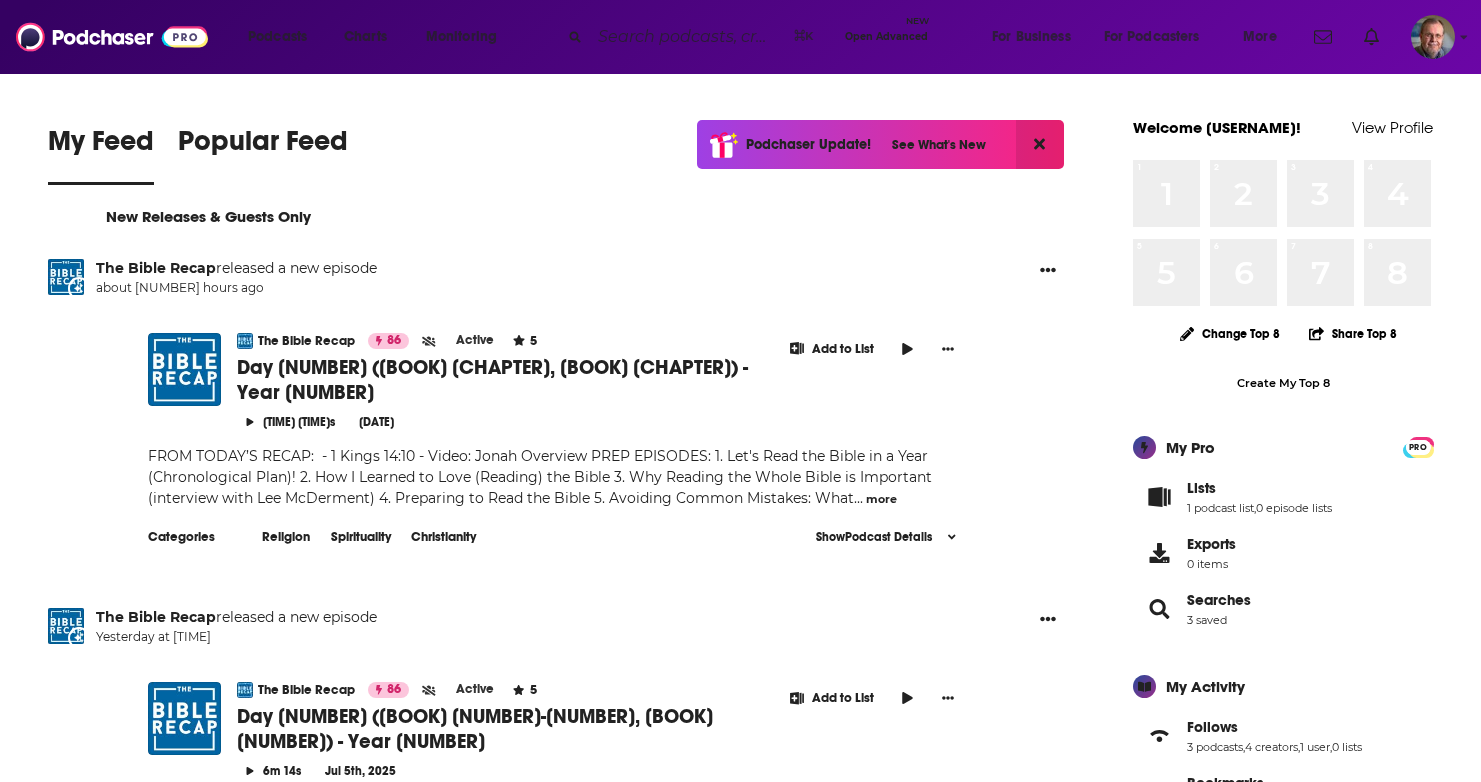 click at bounding box center (688, 37) 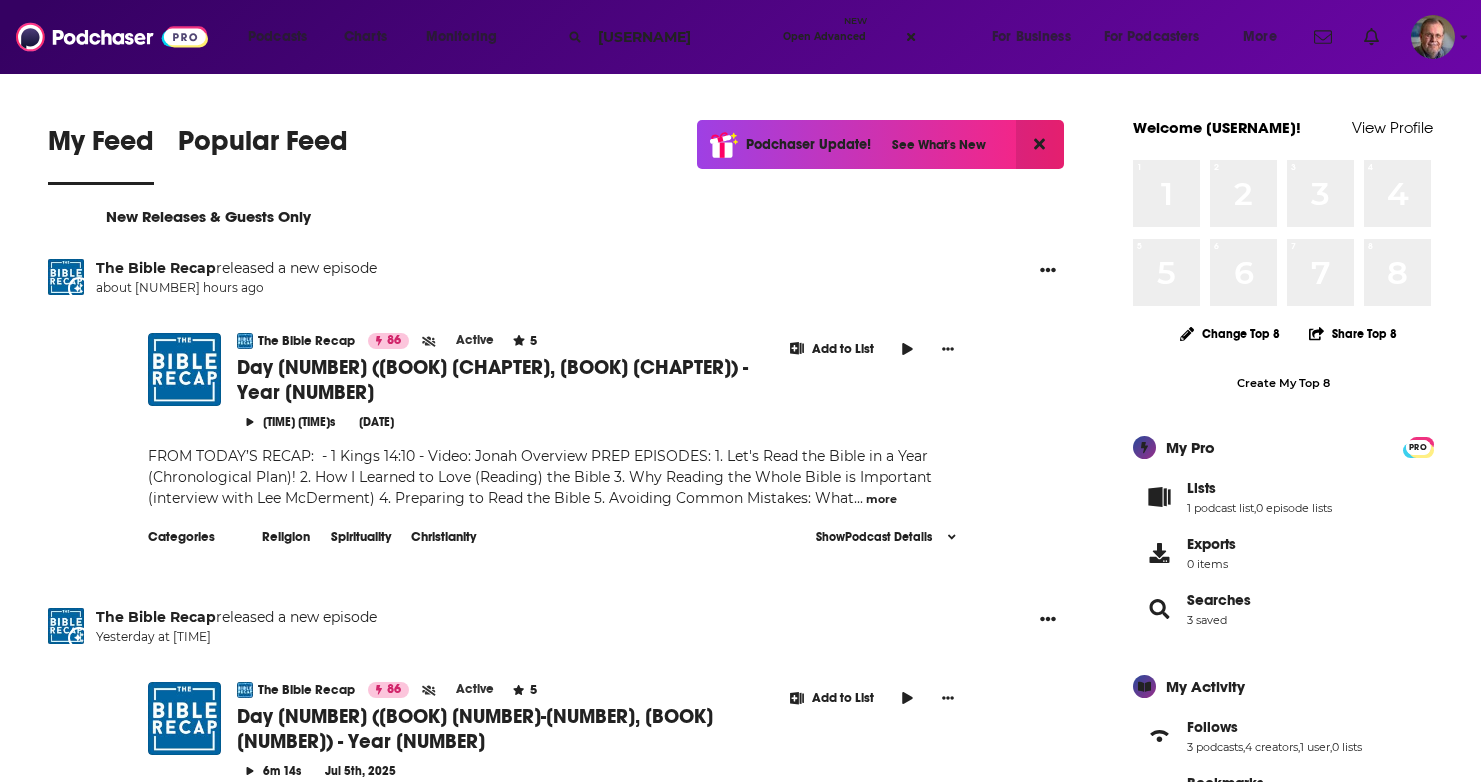 type on "gracenotes" 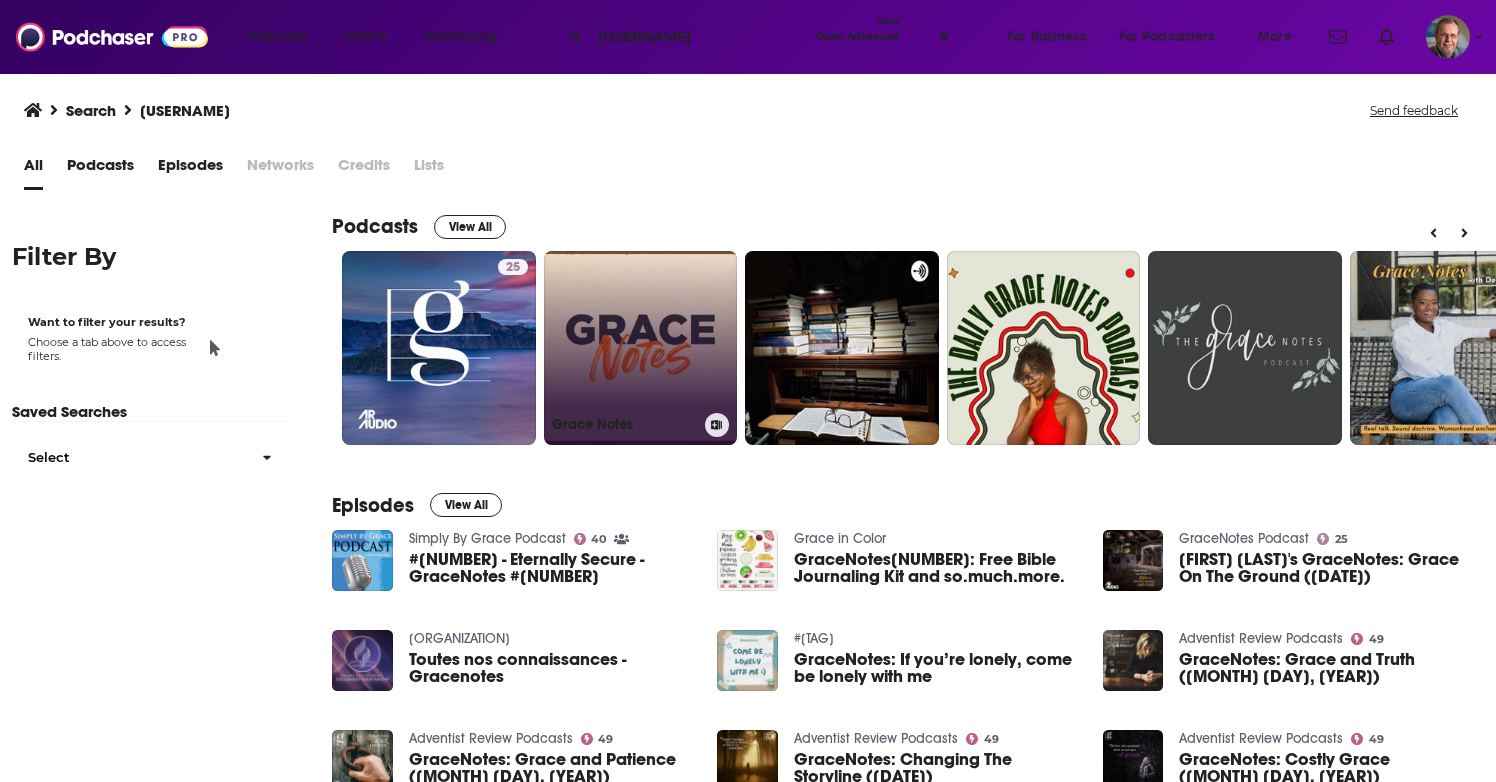 click on "Grace Notes" at bounding box center [641, 348] 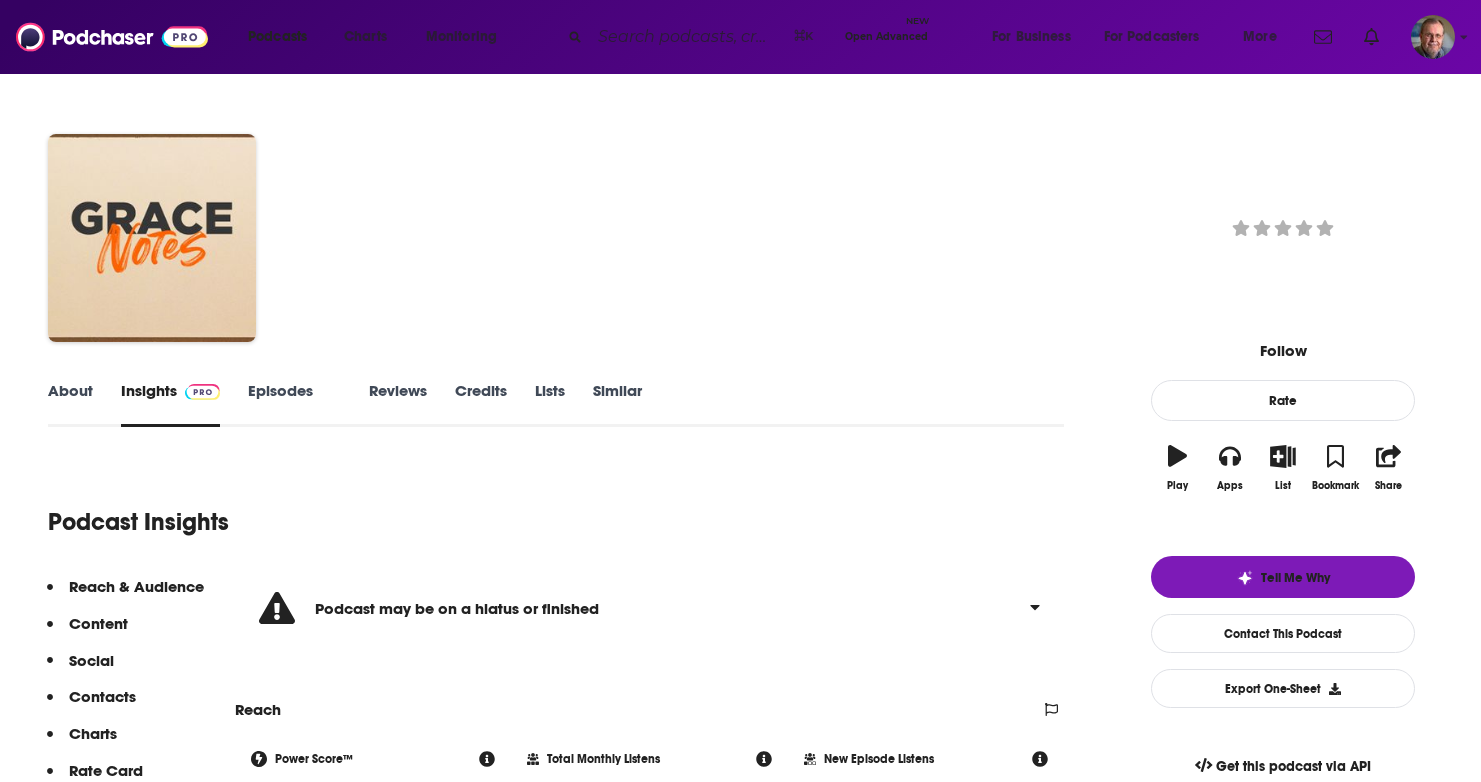 scroll, scrollTop: 40, scrollLeft: 0, axis: vertical 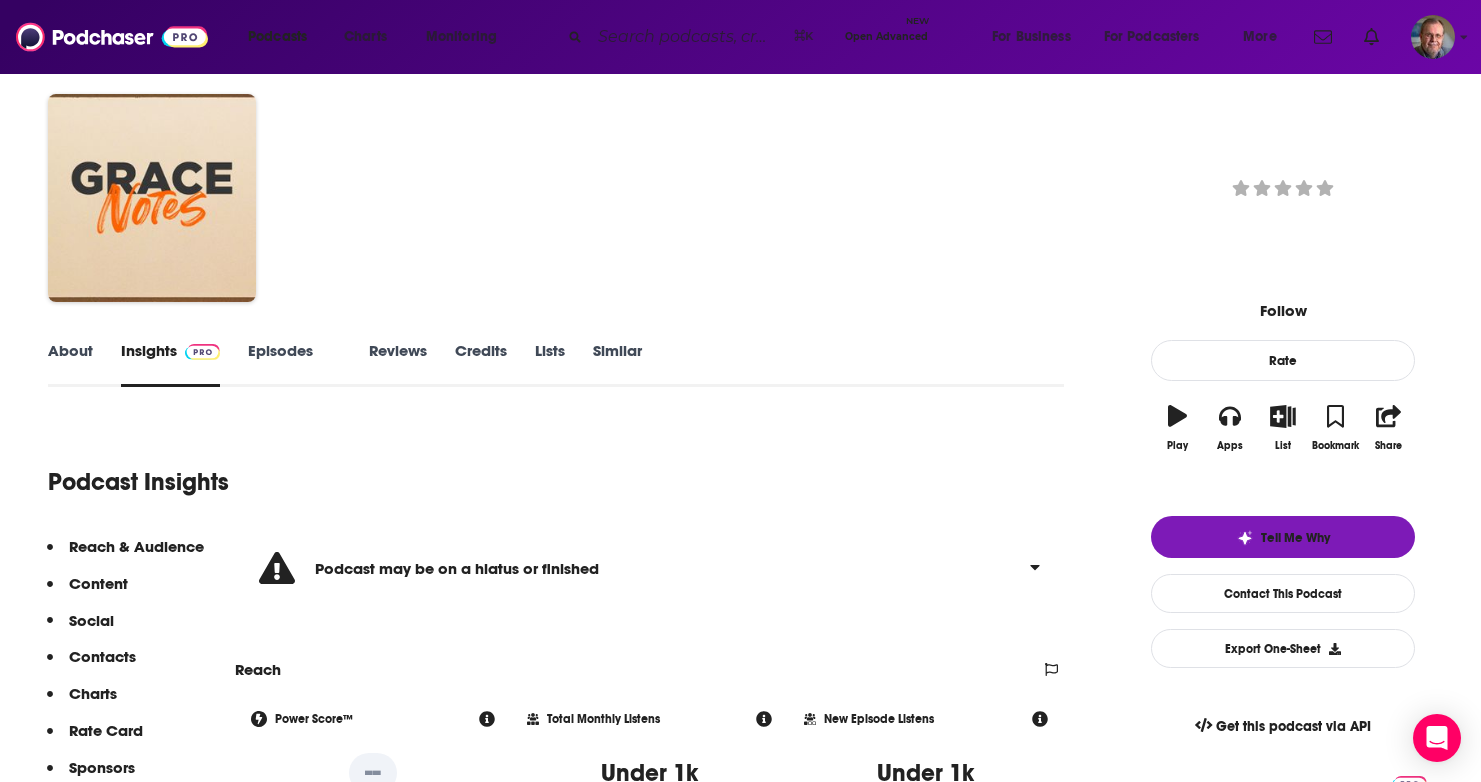 click on "Episodes 32" at bounding box center [294, 364] 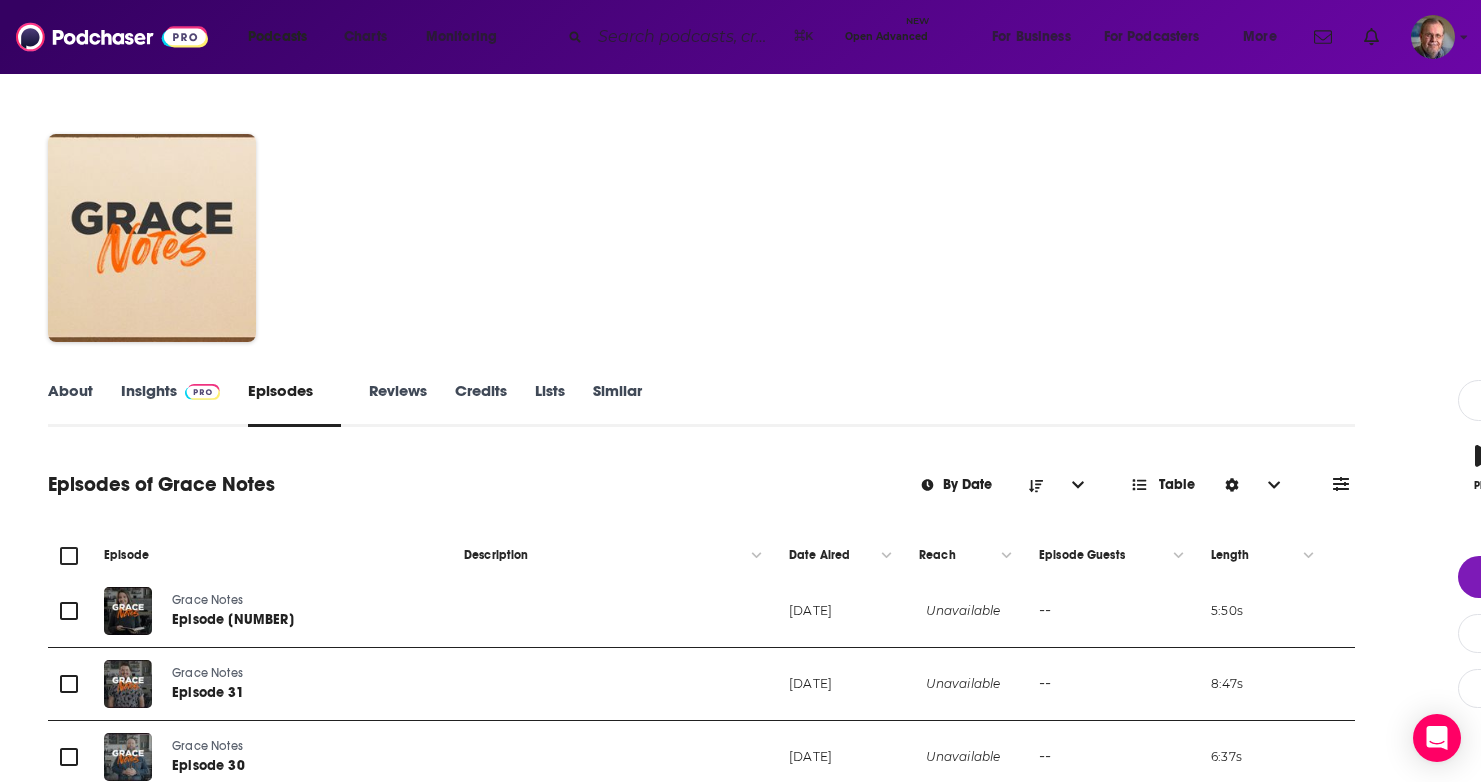 scroll, scrollTop: 40, scrollLeft: 0, axis: vertical 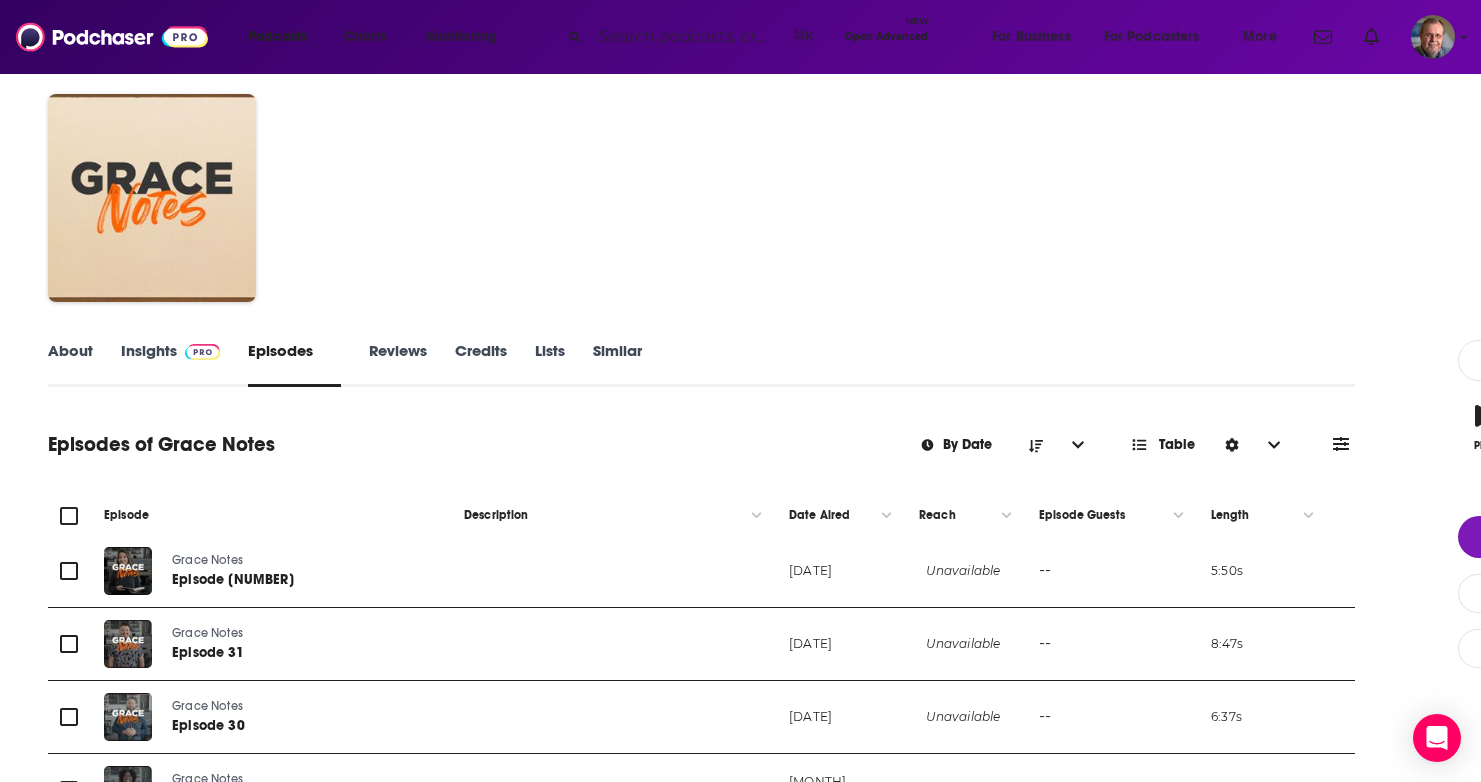 click at bounding box center [688, 37] 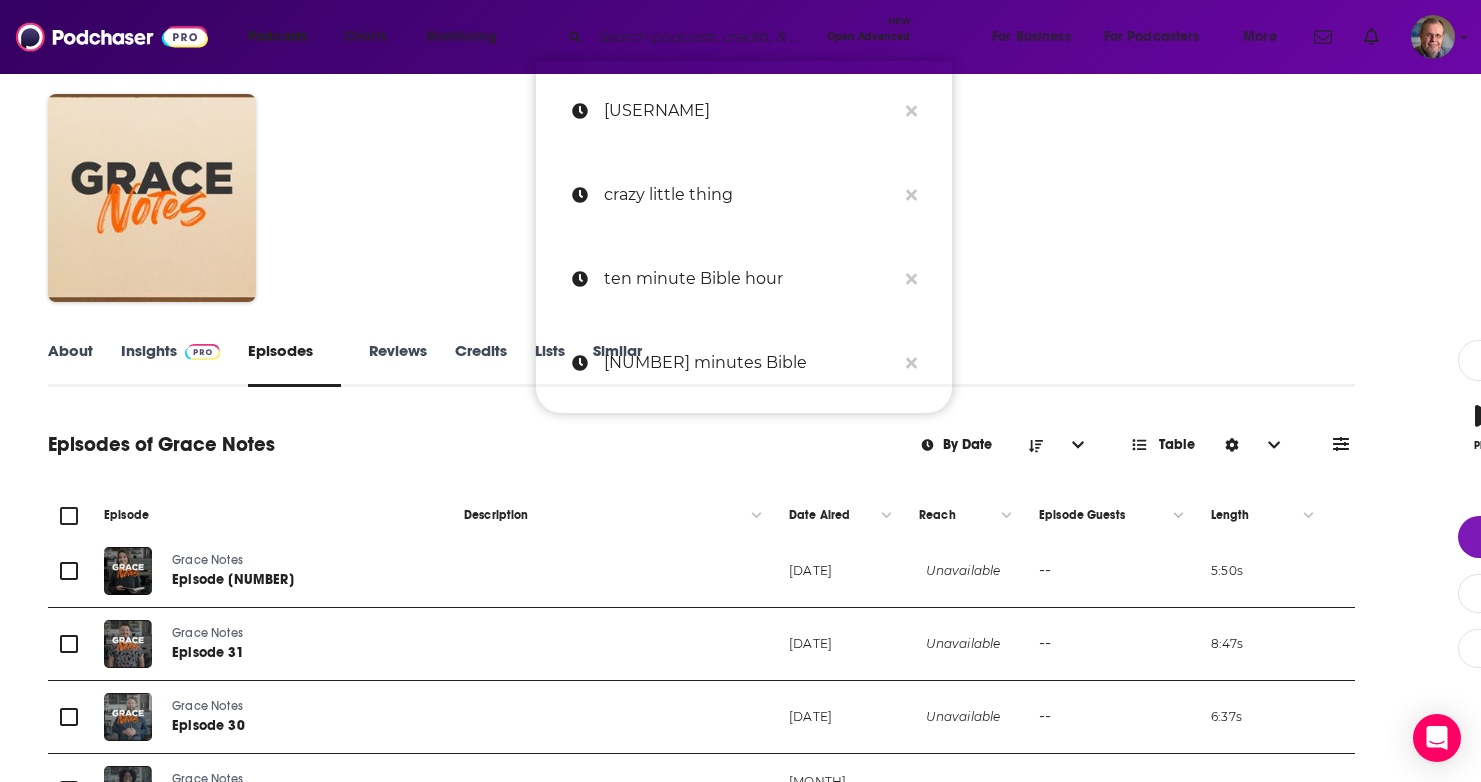 click at bounding box center [704, 37] 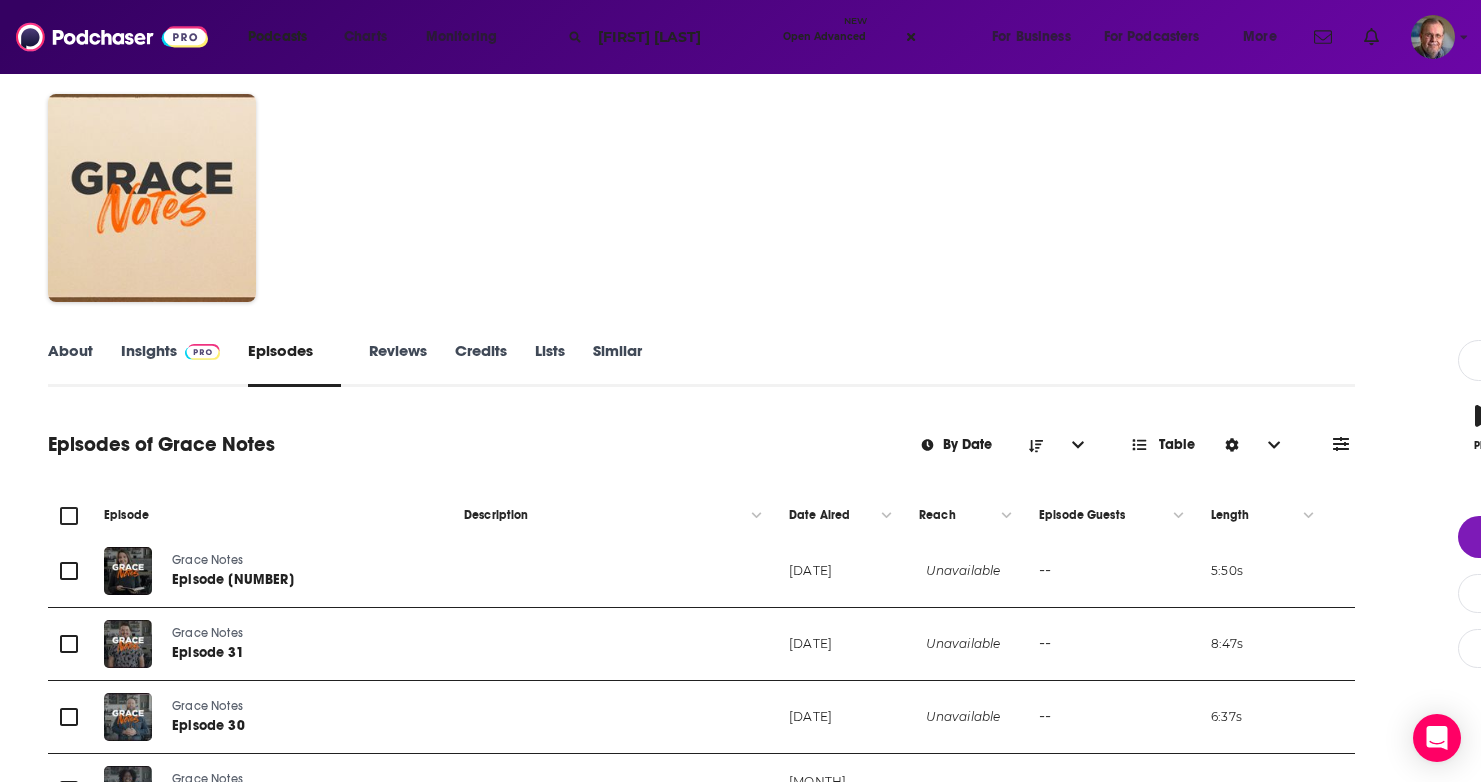 type on "grace th" 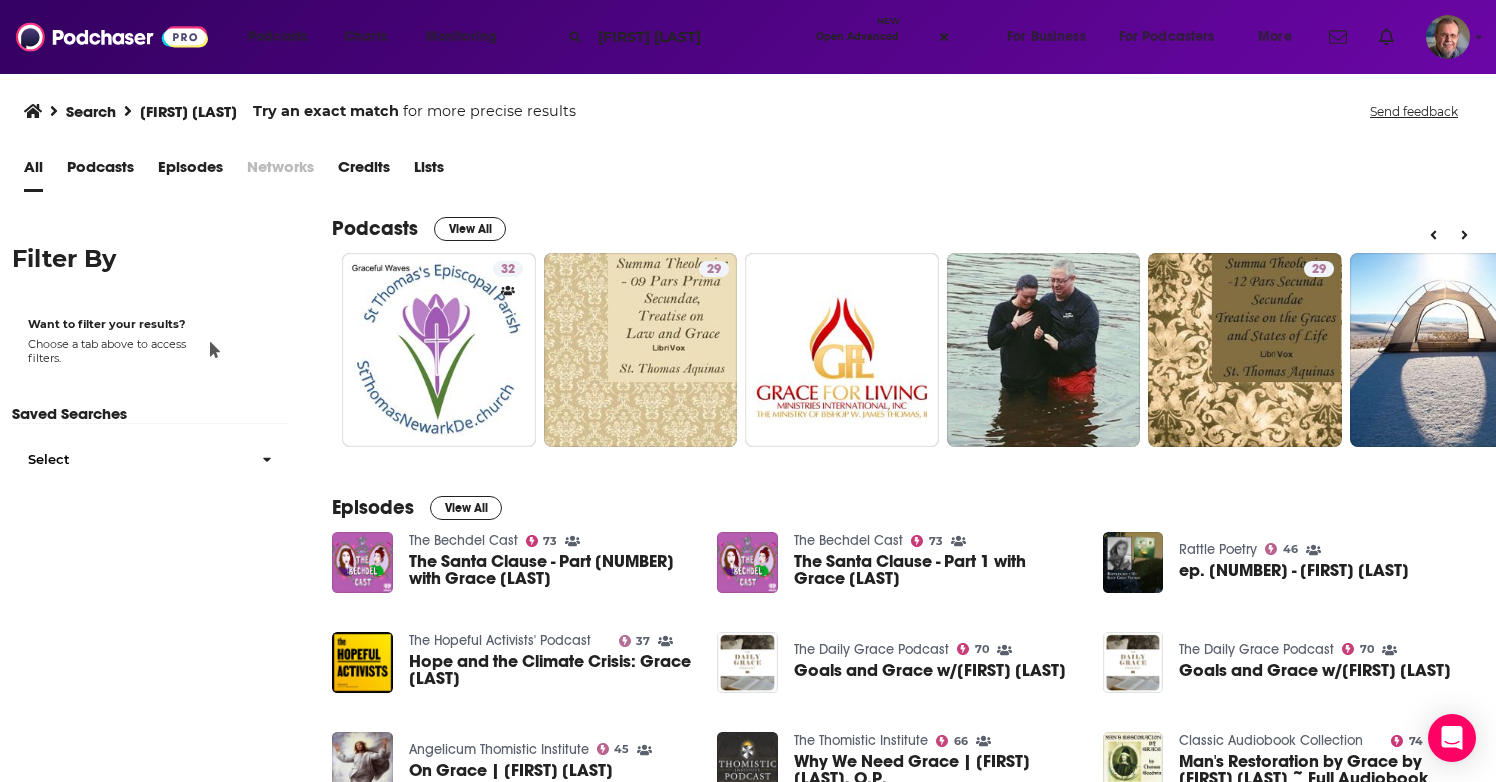 click at bounding box center [267, 460] 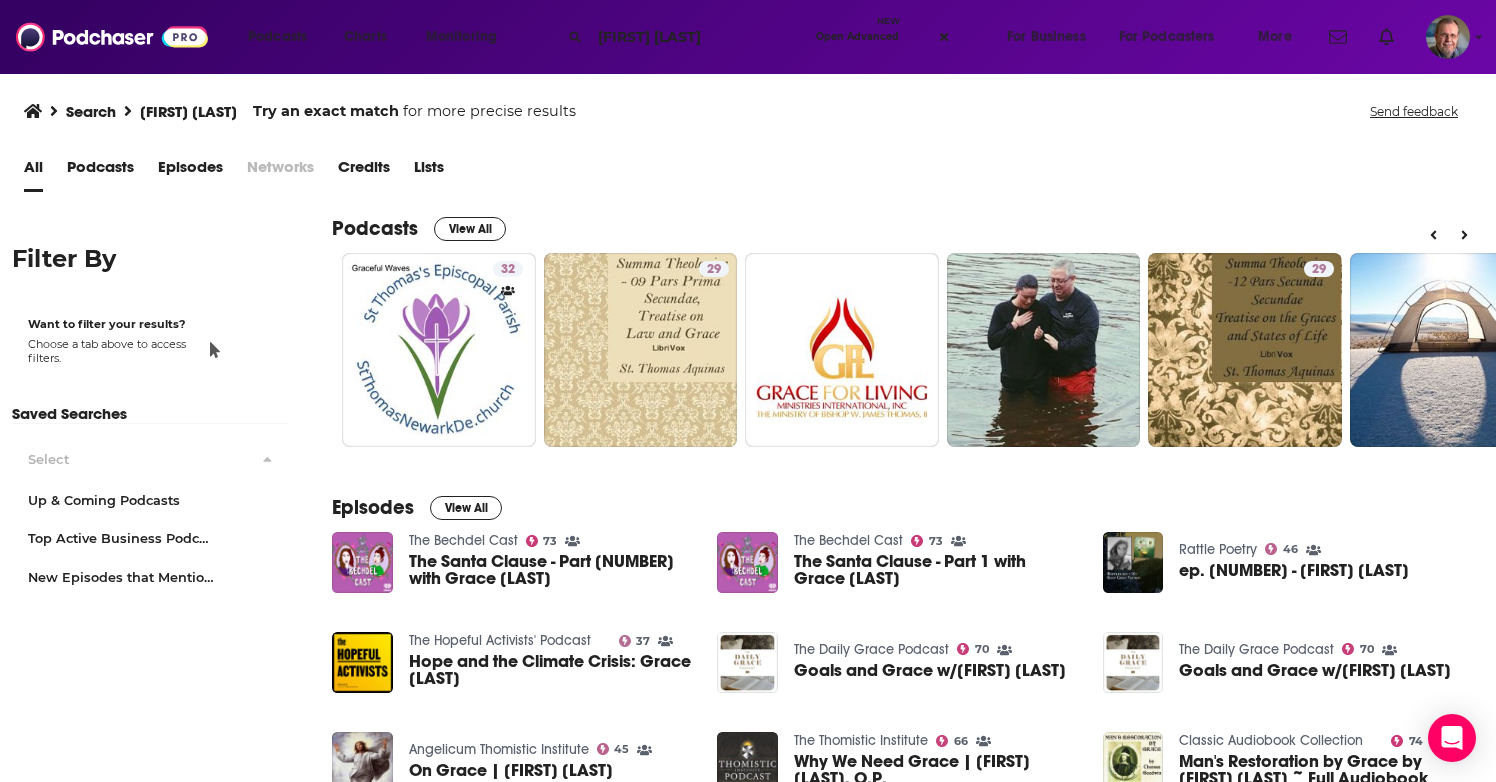 click at bounding box center [267, 459] 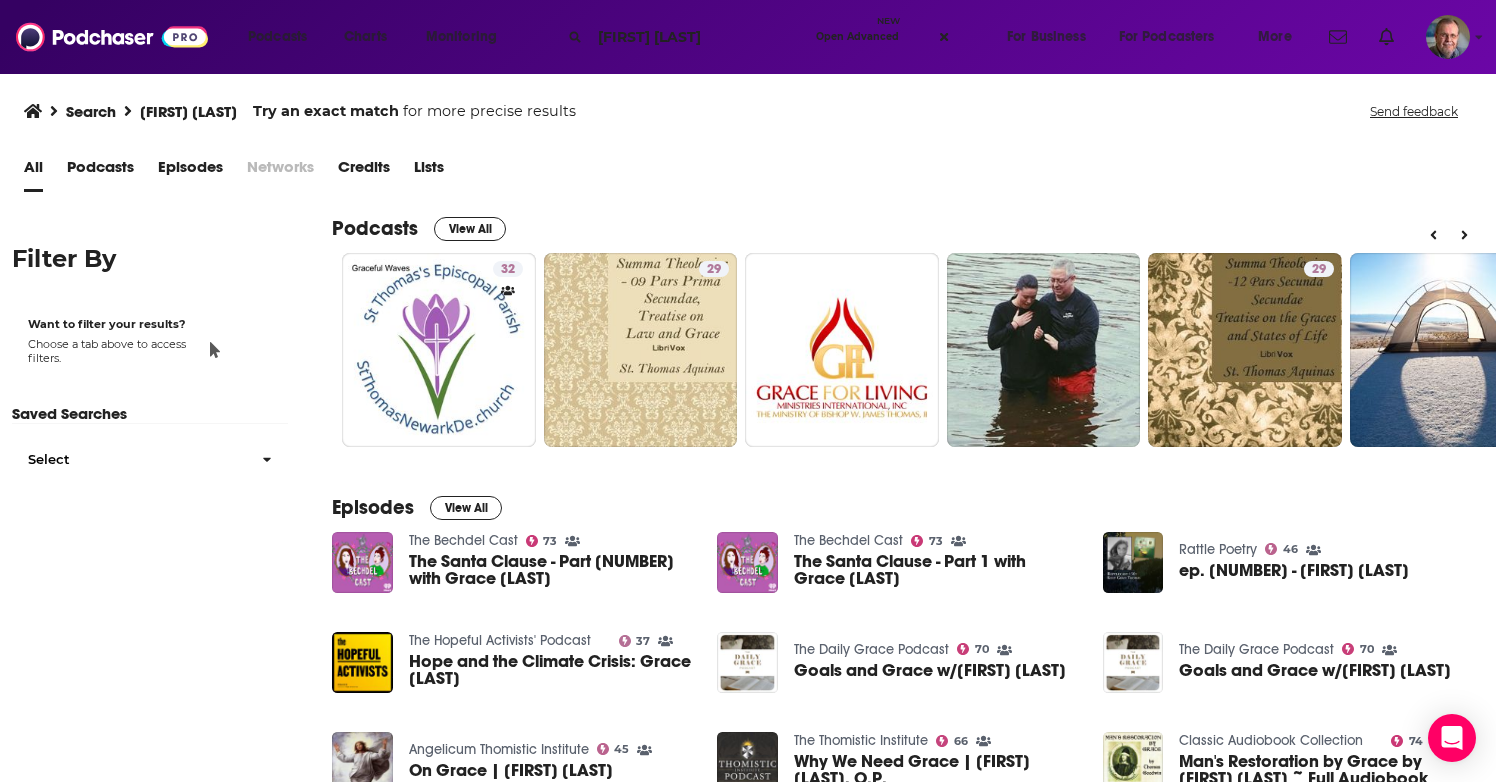click on "Podcasts" at bounding box center [100, 171] 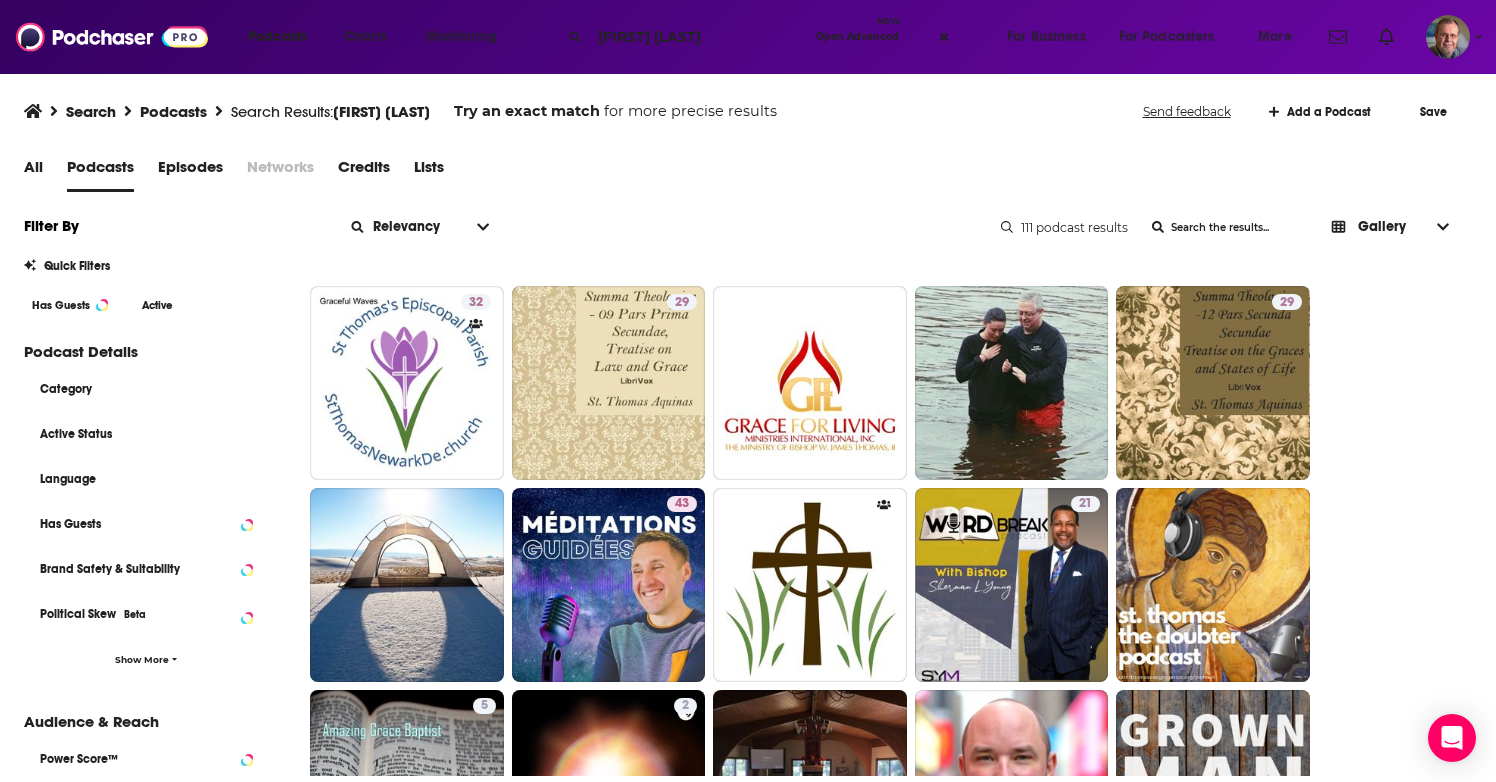 click on "All Podcasts Episodes Networks Credits Lists" at bounding box center [752, 171] 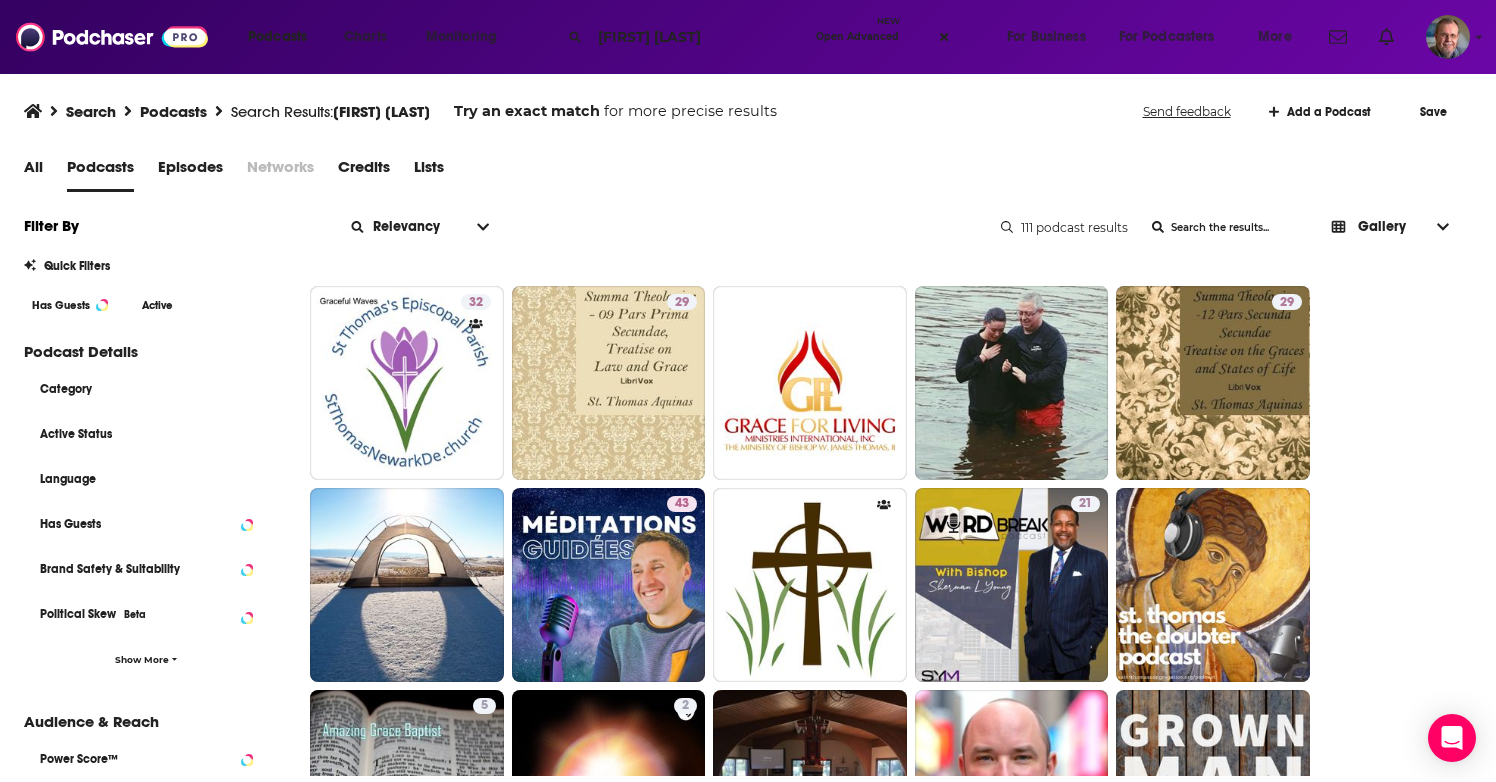 click on "Podcasts" at bounding box center (100, 171) 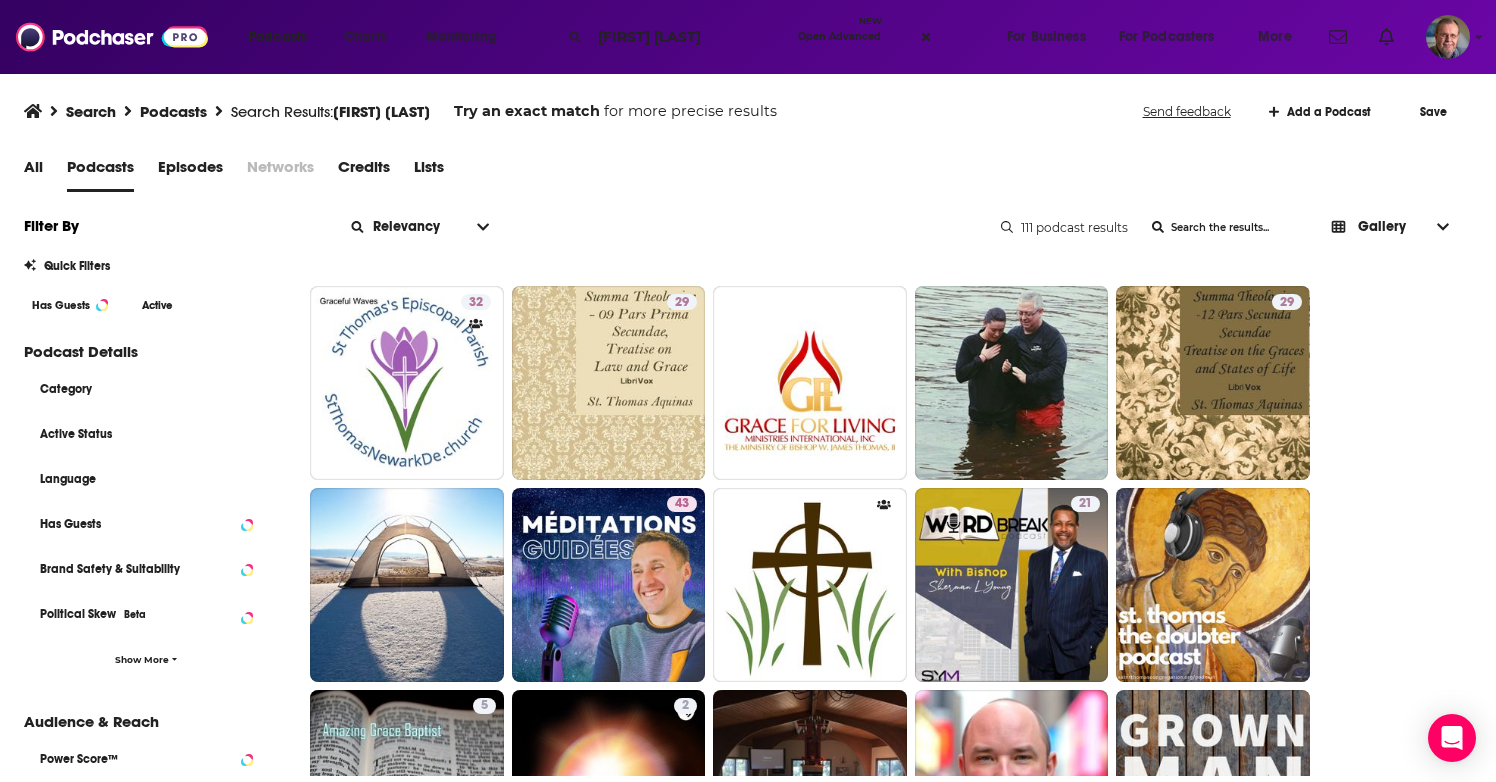 click on "Open Advanced" at bounding box center (839, 37) 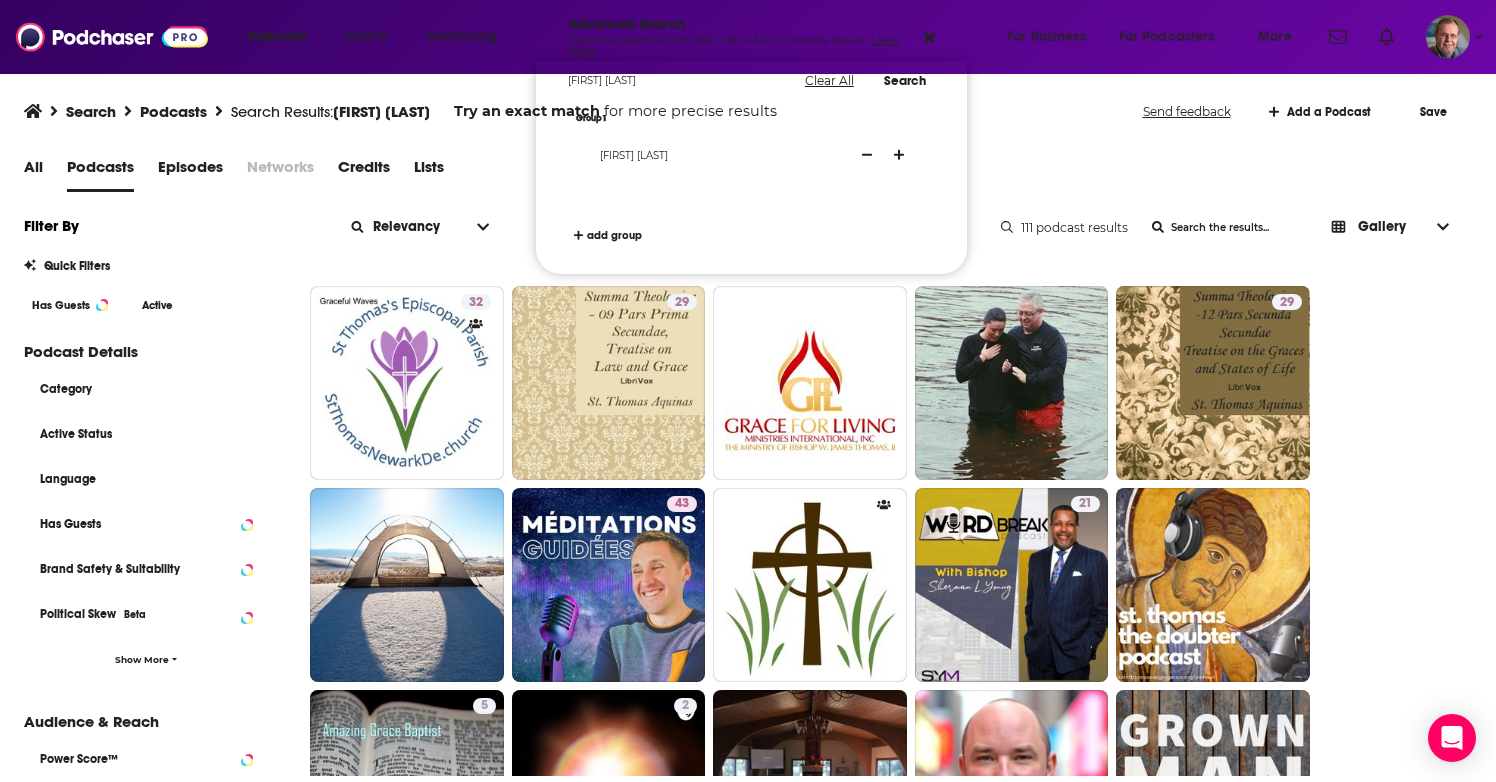 click on "[FIRST] [LAST]" at bounding box center (719, 155) 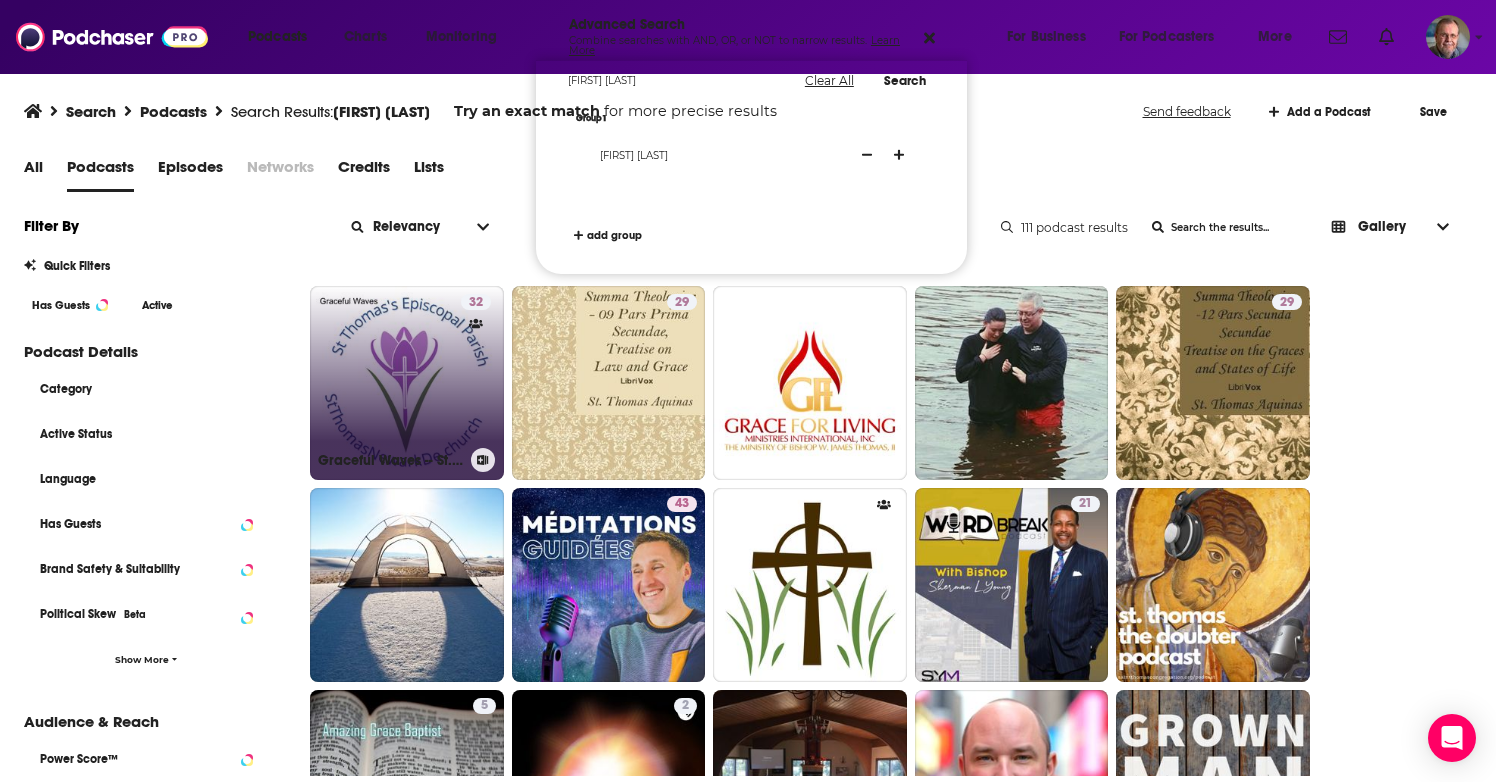 click on "32 Graceful Waves -- St. Thomas’s, Newark DE" at bounding box center [407, 383] 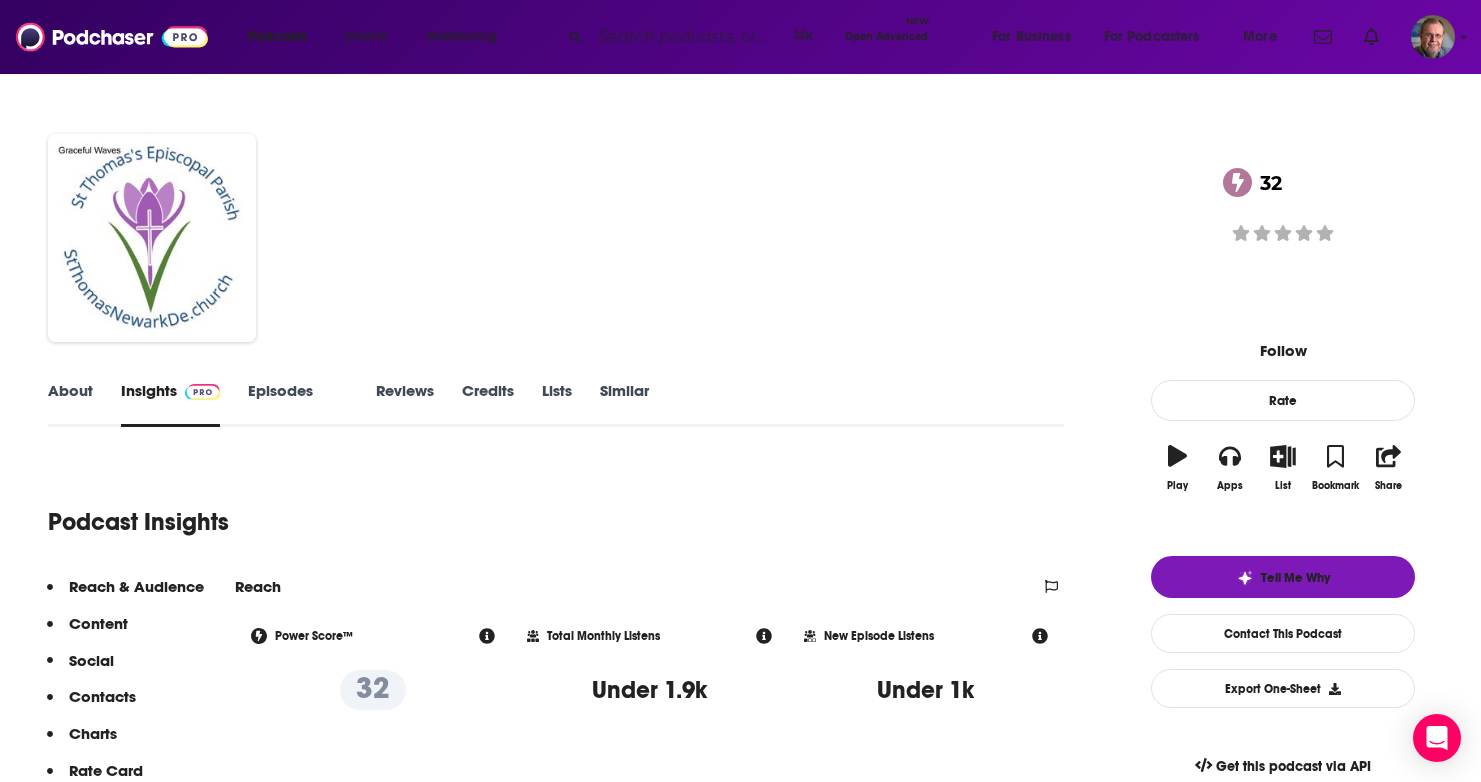 click on "Episodes 330" at bounding box center [298, 404] 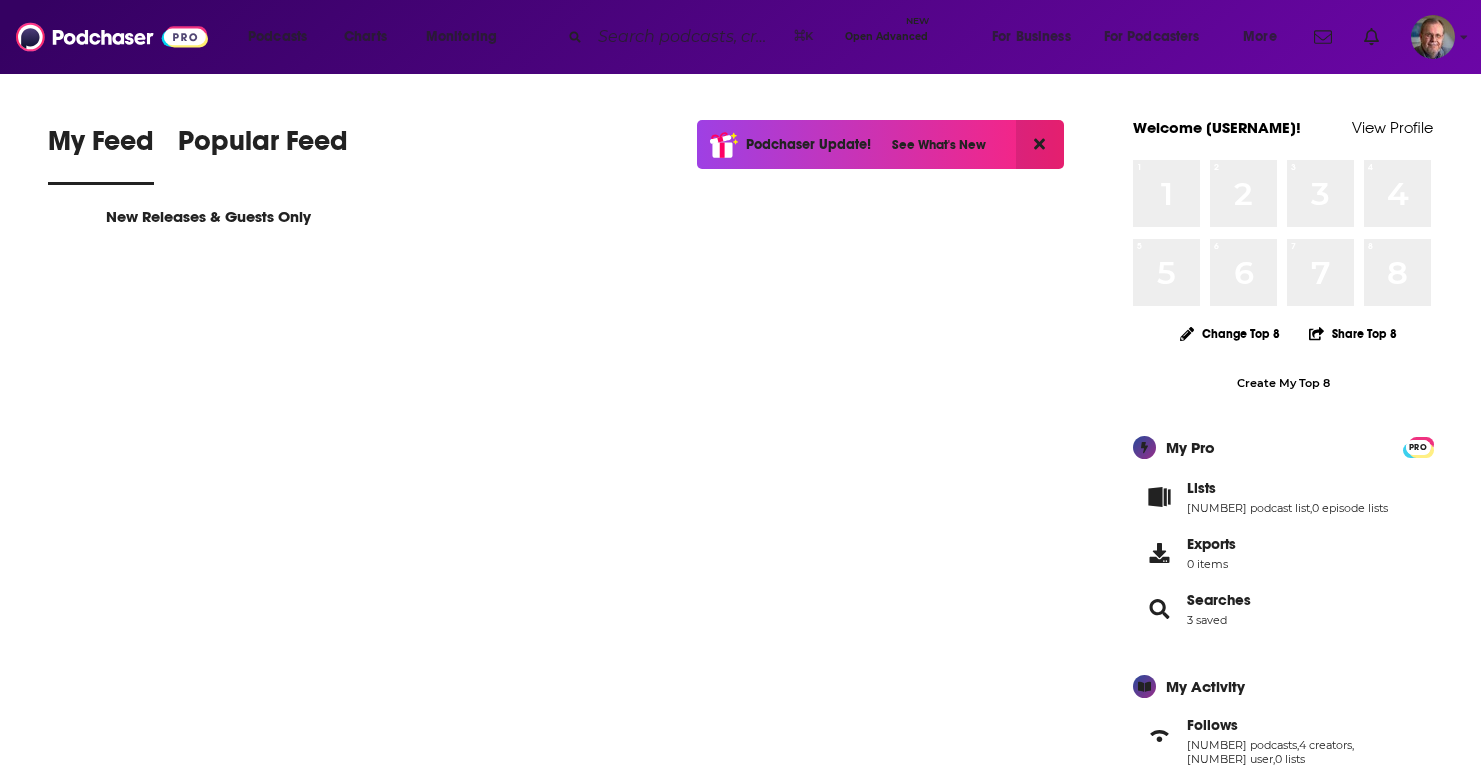scroll, scrollTop: 0, scrollLeft: 0, axis: both 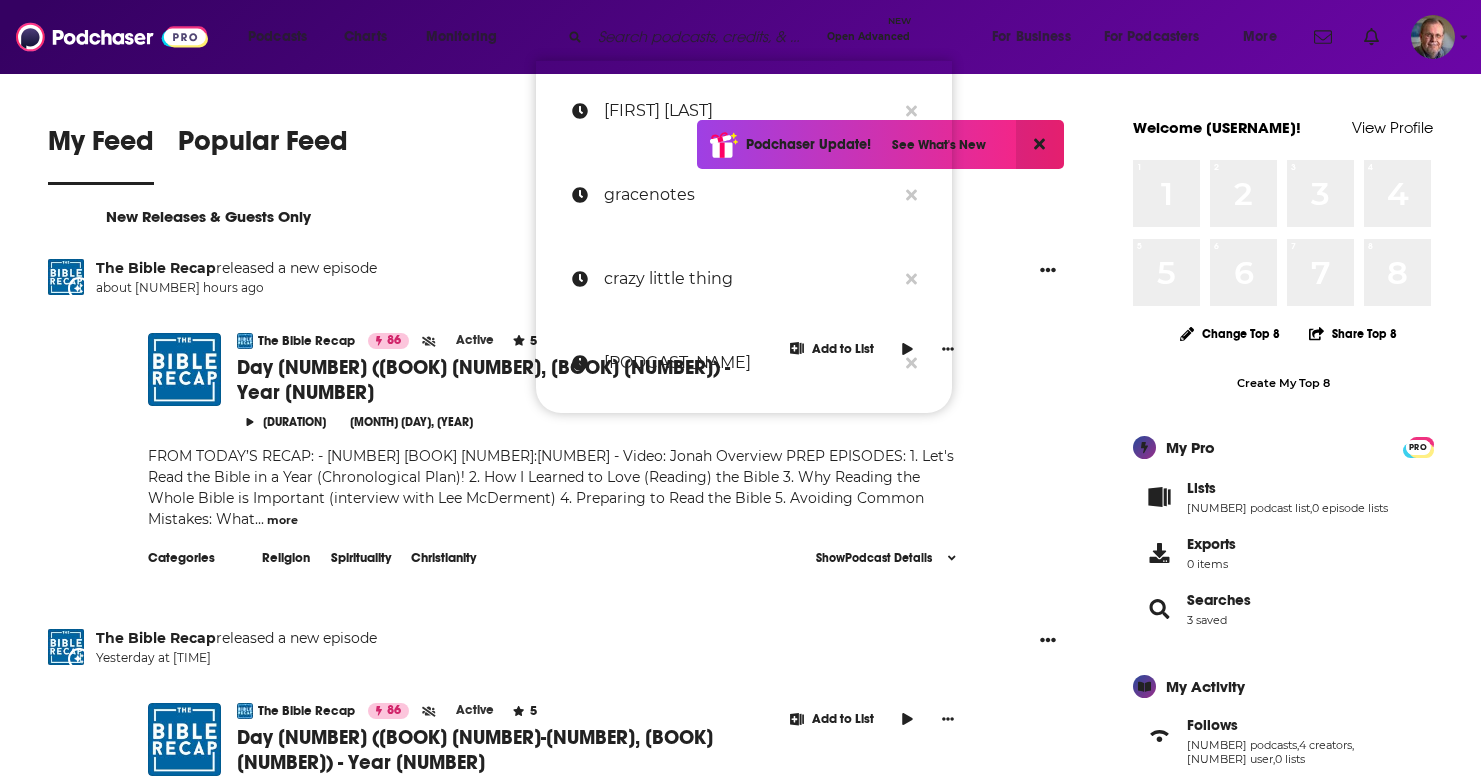 paste on "Gracenotes Podcast" 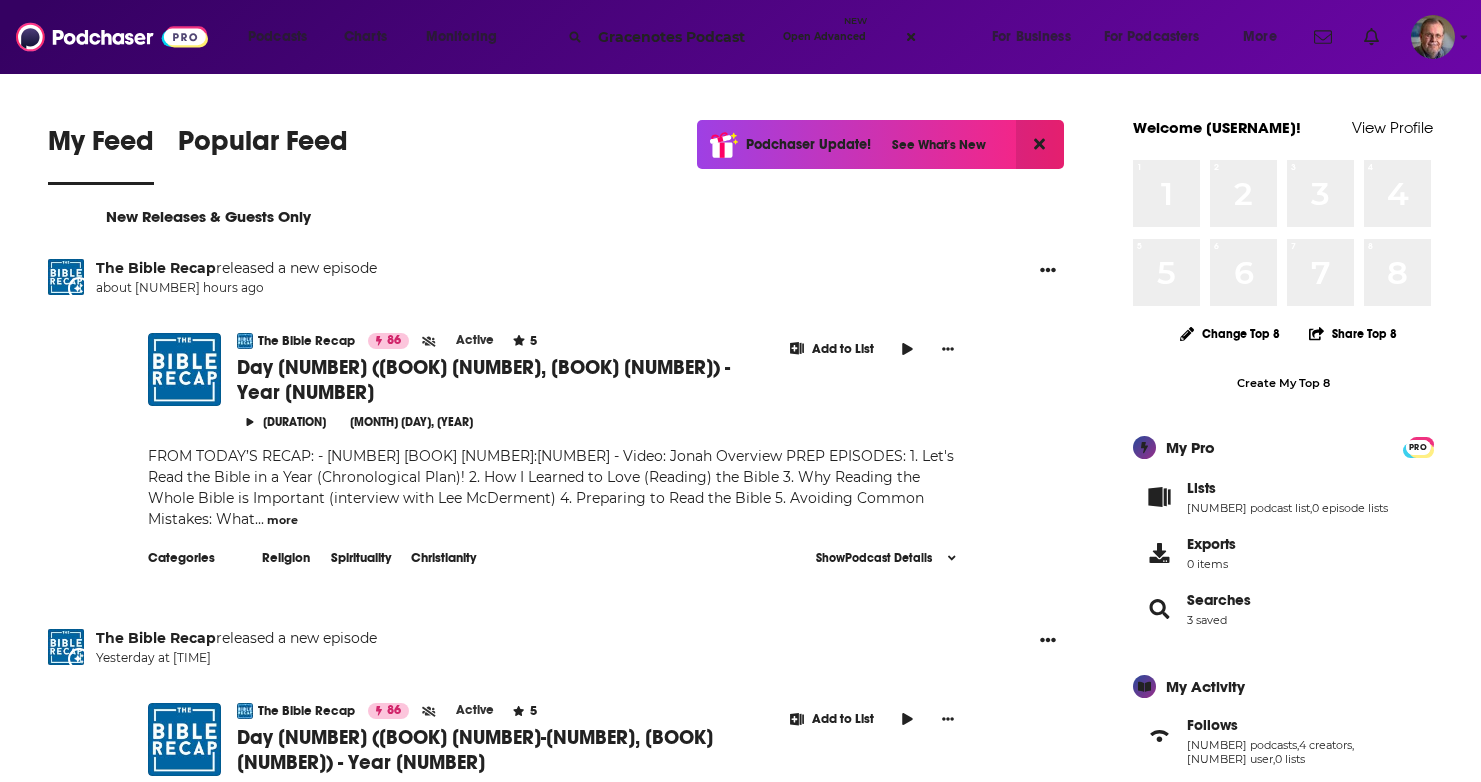 type on "Gracenotes Podcast" 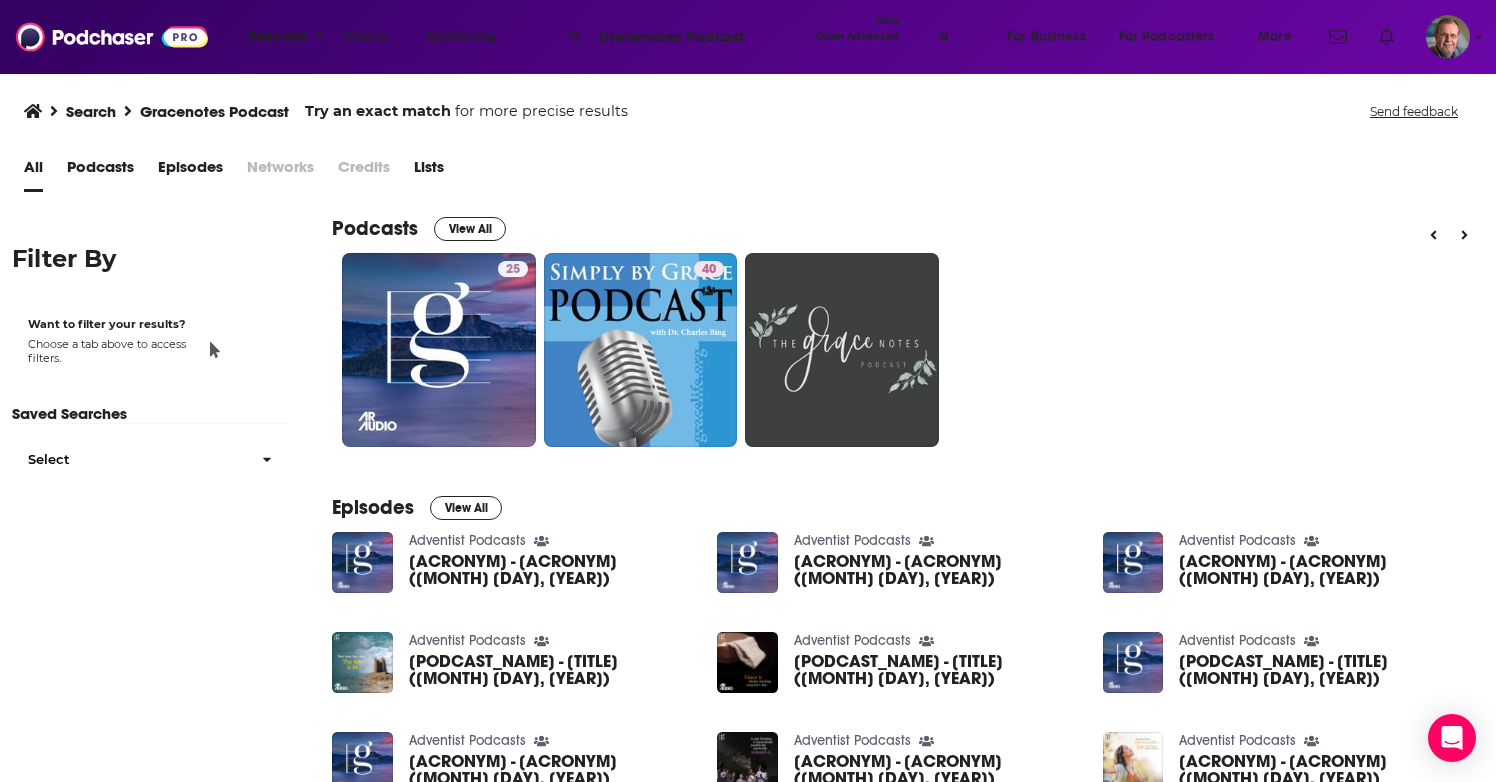 click on "Podcasts" at bounding box center (277, 37) 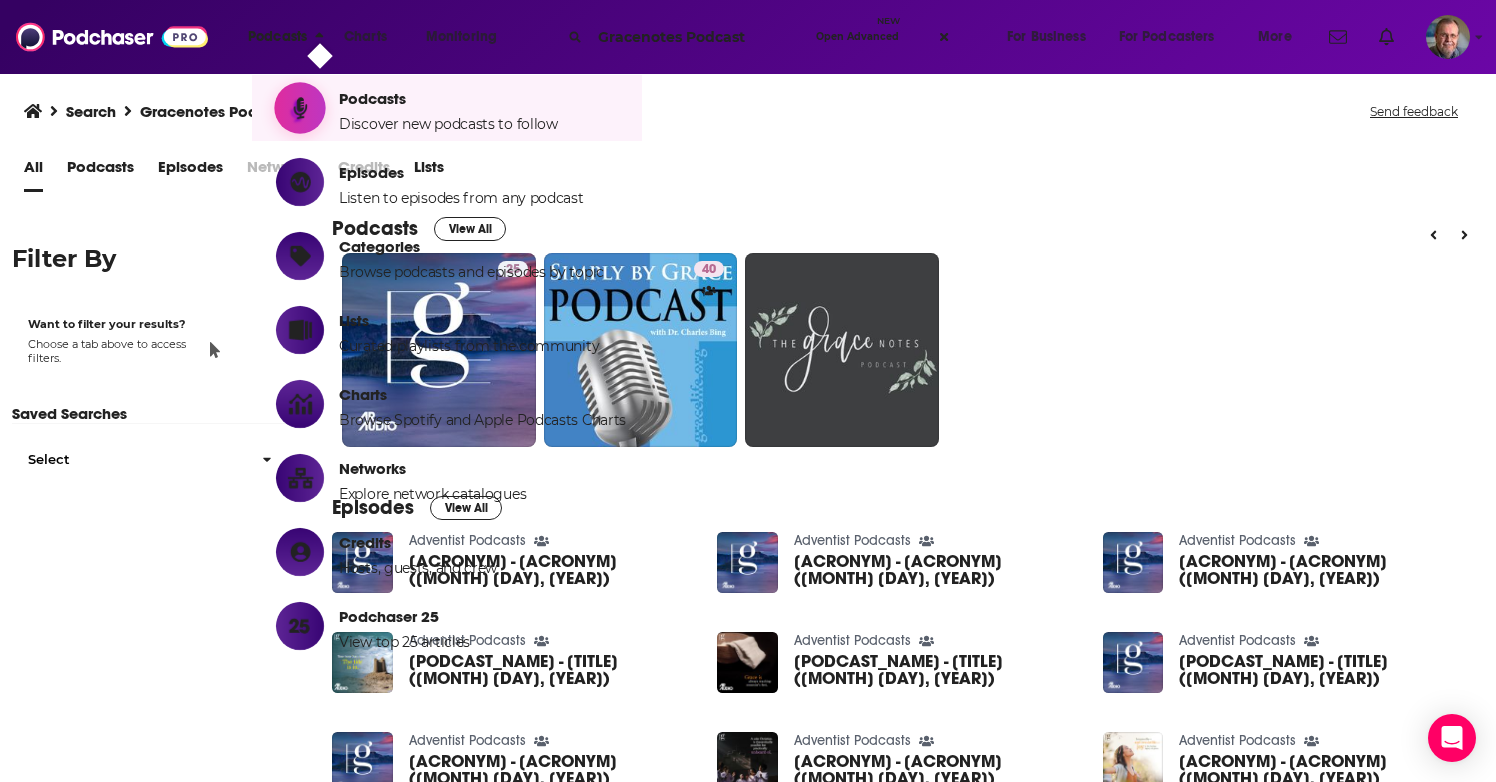 click on "Podcasts Discover new podcasts to follow" at bounding box center [448, 108] 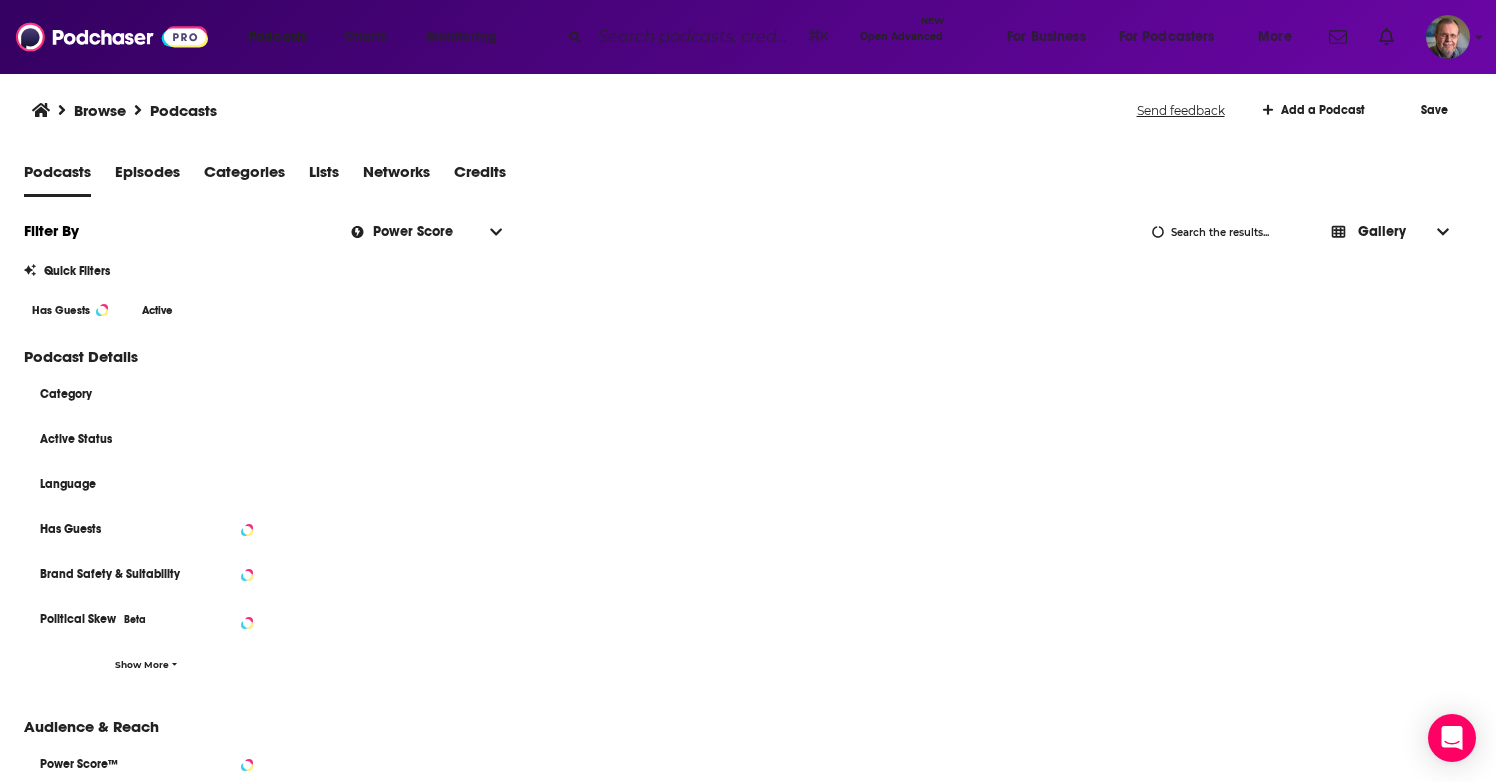 click at bounding box center [695, 37] 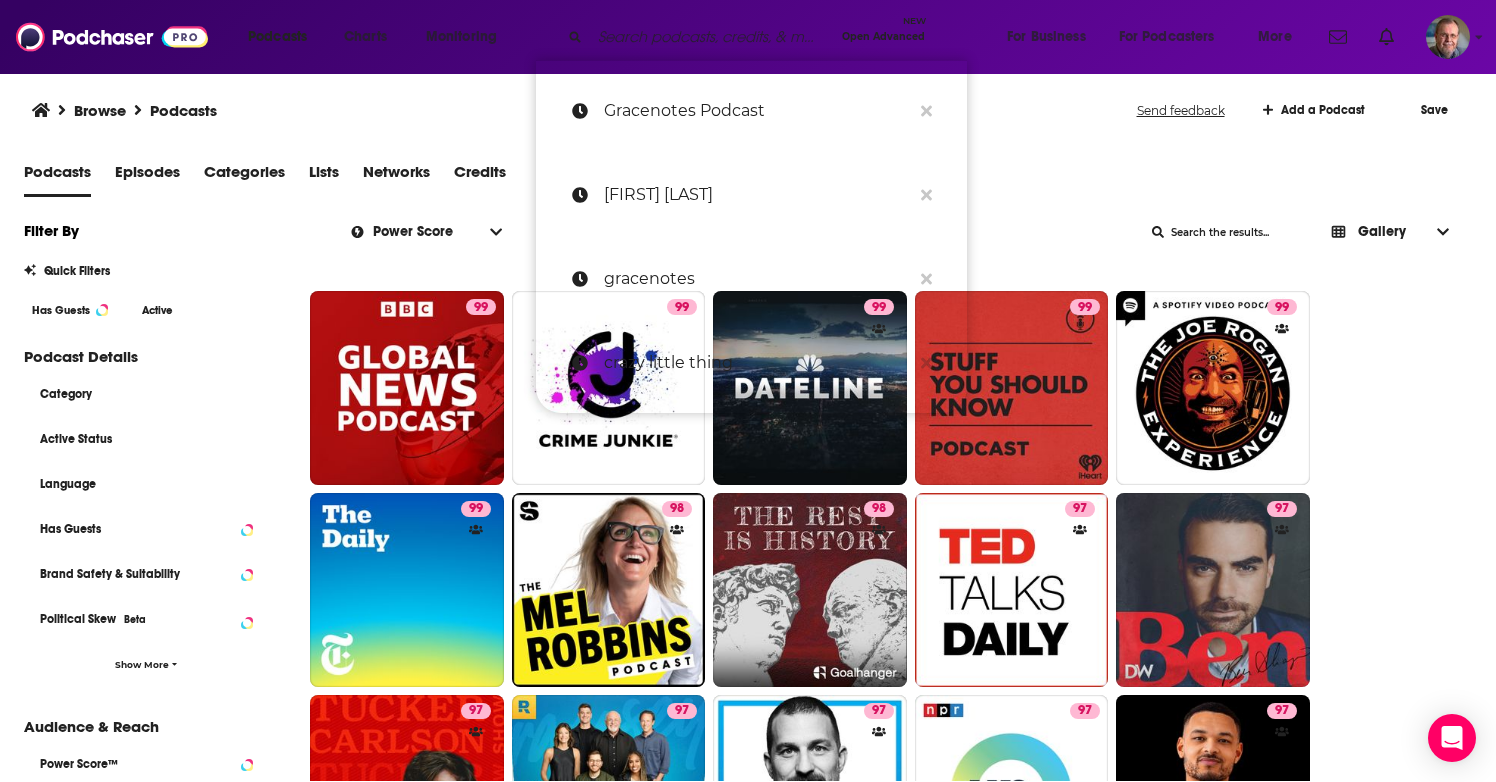 click on "Gracenotes Podcast" at bounding box center (757, 111) 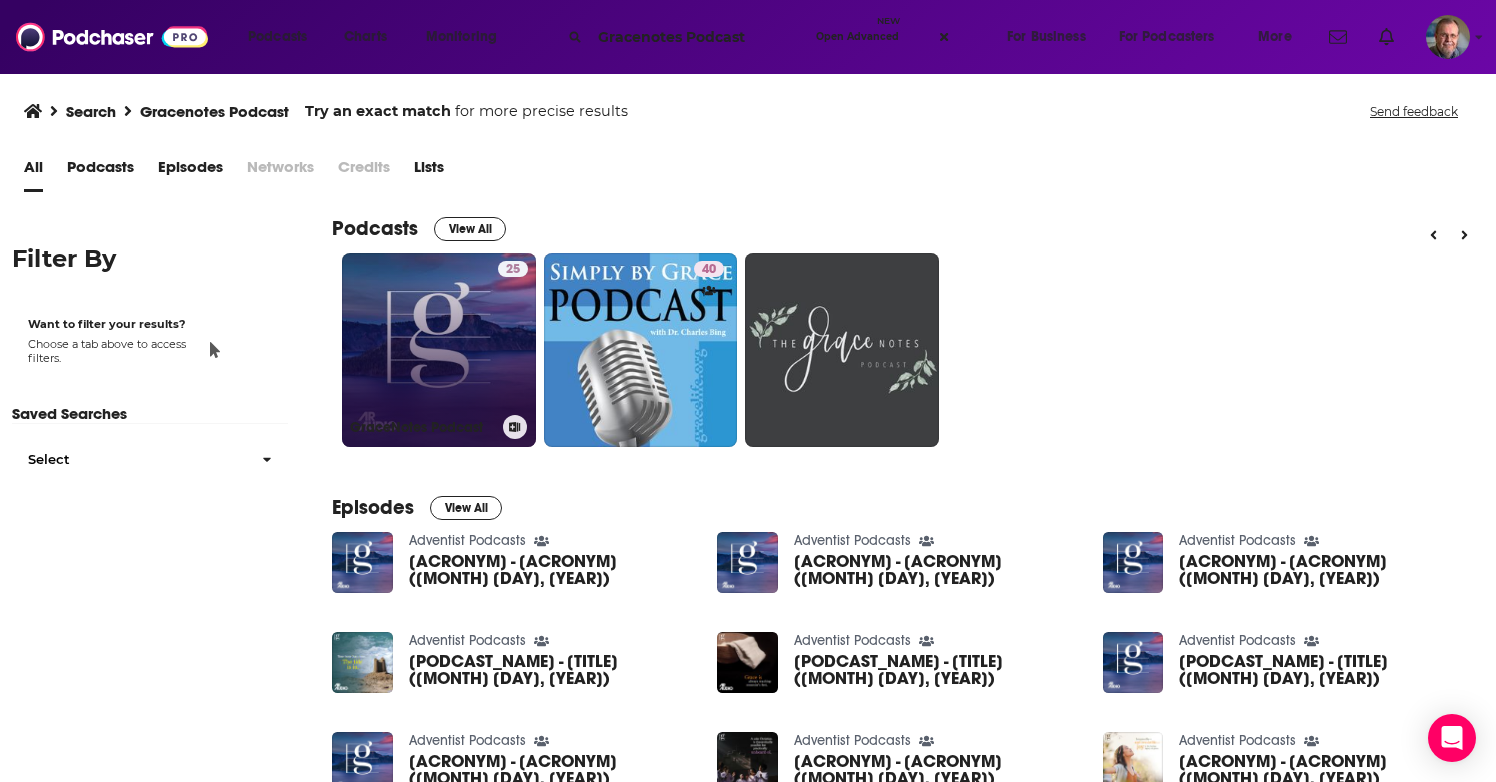 click on "25 GraceNotes Podcast" at bounding box center (439, 350) 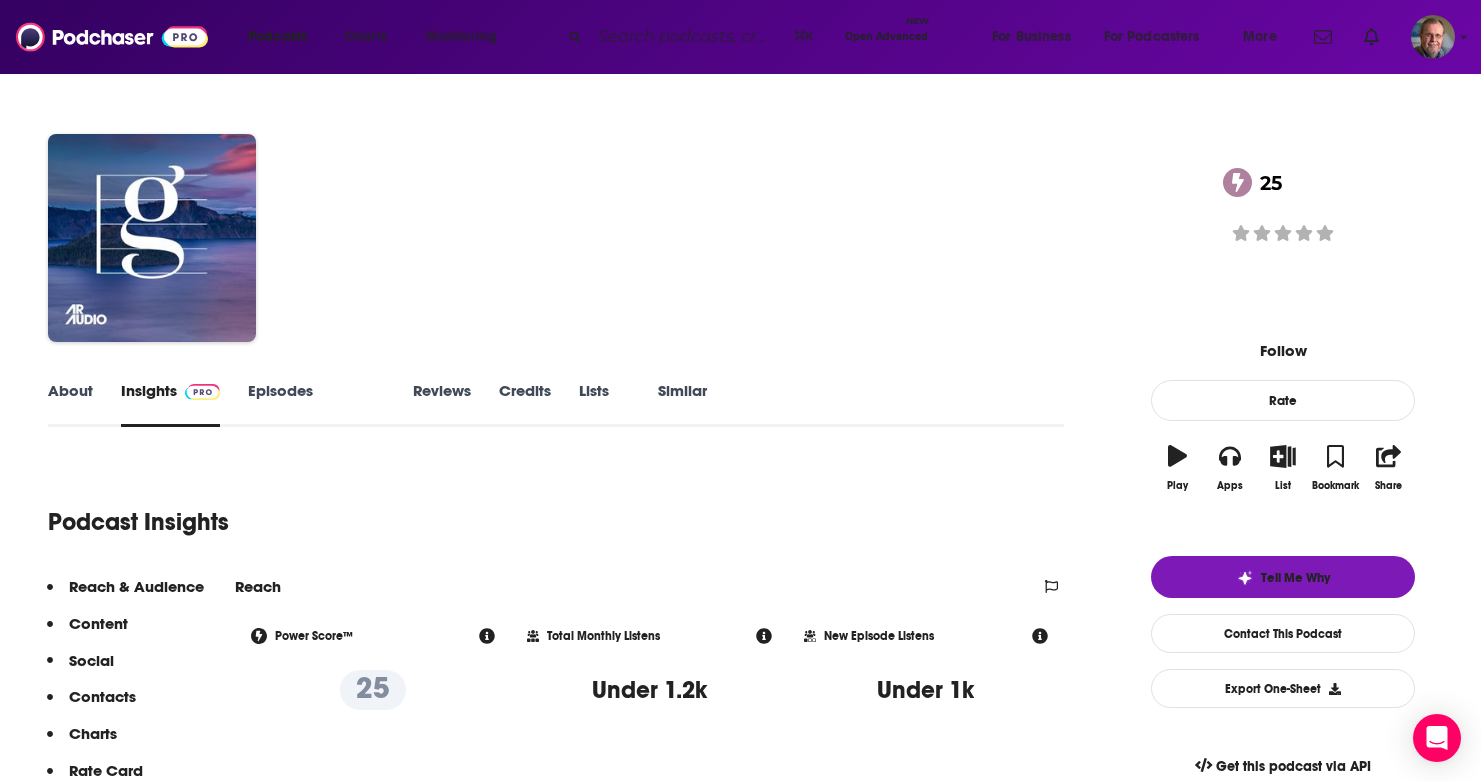 click on "Episodes [NUMBER]" at bounding box center (316, 404) 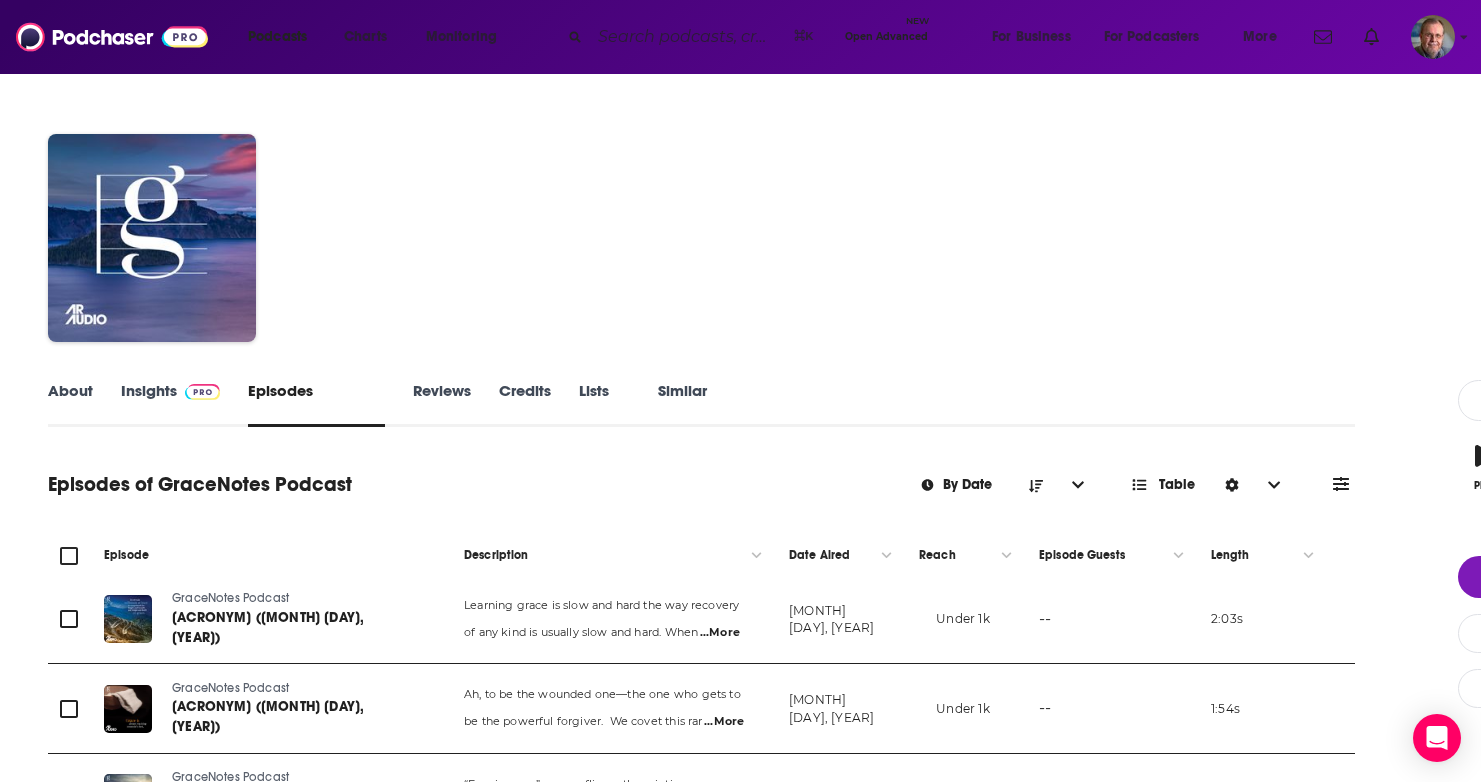 click on "About Insights Episodes [NUMBER] Reviews Credits Lists [NUMBER] Similar Episodes of [PODCAST_NAME] By Date Table Episode Description Date Aired Reach Episode Guests Length [PODCAST_NAME] [TITLE] ([MONTH] [DAY], [YEAR]) Learning grace is slow and hard the way recovery of any kind is usually slow and hard. When ...More [MONTH] [DAY], [YEAR] Under [NUMBER]k -- [DURATION] s [PODCAST_NAME] [TITLE] ([MONTH] [DAY], [YEAR]) Ah, to be the wounded one—the one who gets to be the powerful forgiver. We covet this rar ...More [MONTH] [DAY], [YEAR] Under [NUMBER]k -- [DURATION] s [PODCAST_NAME] [TITLE] ([MONTH] [DAY], [YEAR]) “Forgive me,” we say flippantly, painting on a shallow smile, when we discover we are m ...More [MONTH] [DAY], [YEAR] Under [NUMBER]k -- [DURATION] s [PODCAST_NAME] [TITLE] ([MONTH] [DAY], [YEAR]) Wherever grace is welcomed and received, joy follows, just as daylight follows dawn. And ...More [MONTH] [DAY], [YEAR] Under [NUMBER]k -- [DURATION] s [PODCAST_NAME] [TITLE] ([MONTH] [DAY], [YEAR]) rises that they must tell the story of how G --" at bounding box center [894, 1664] 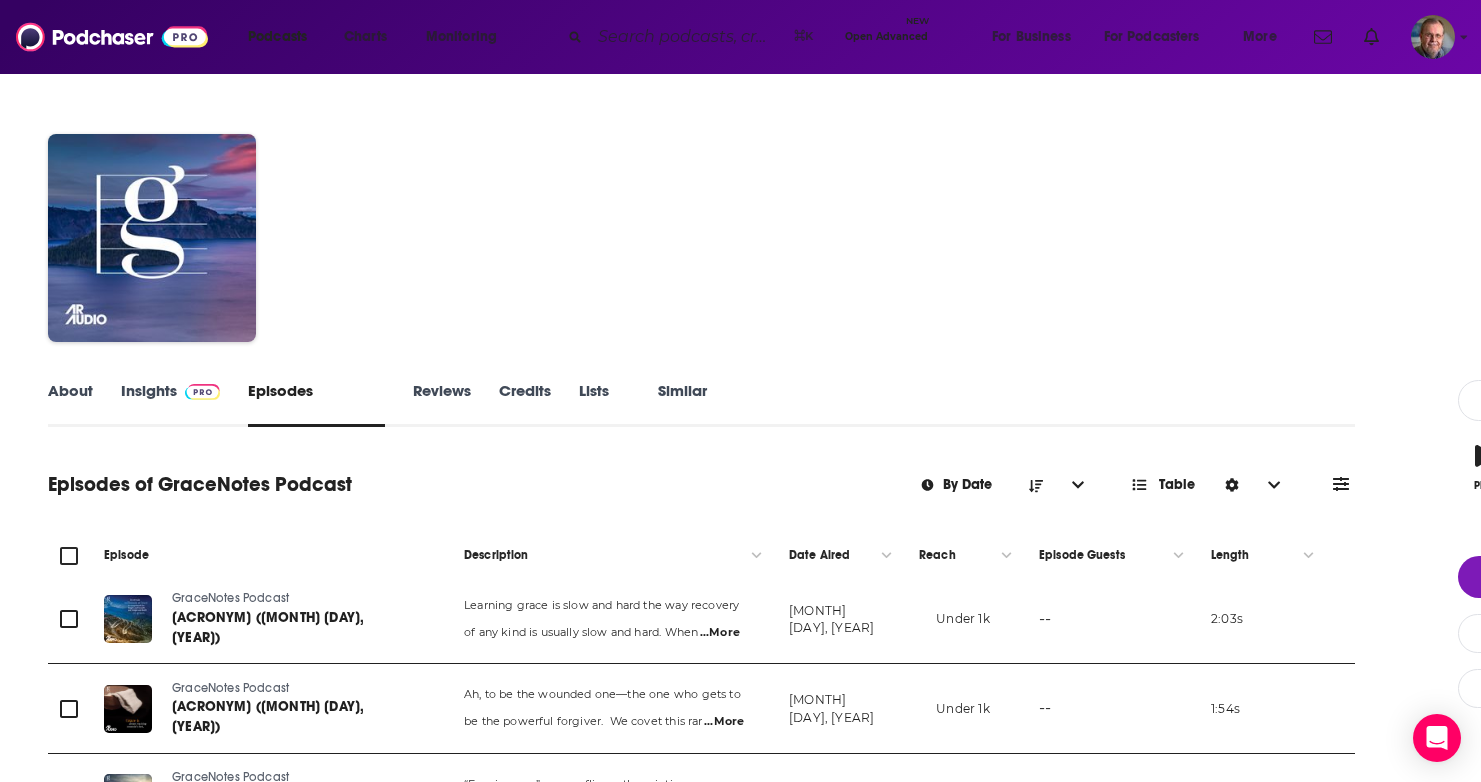 click on "Insights" at bounding box center (170, 404) 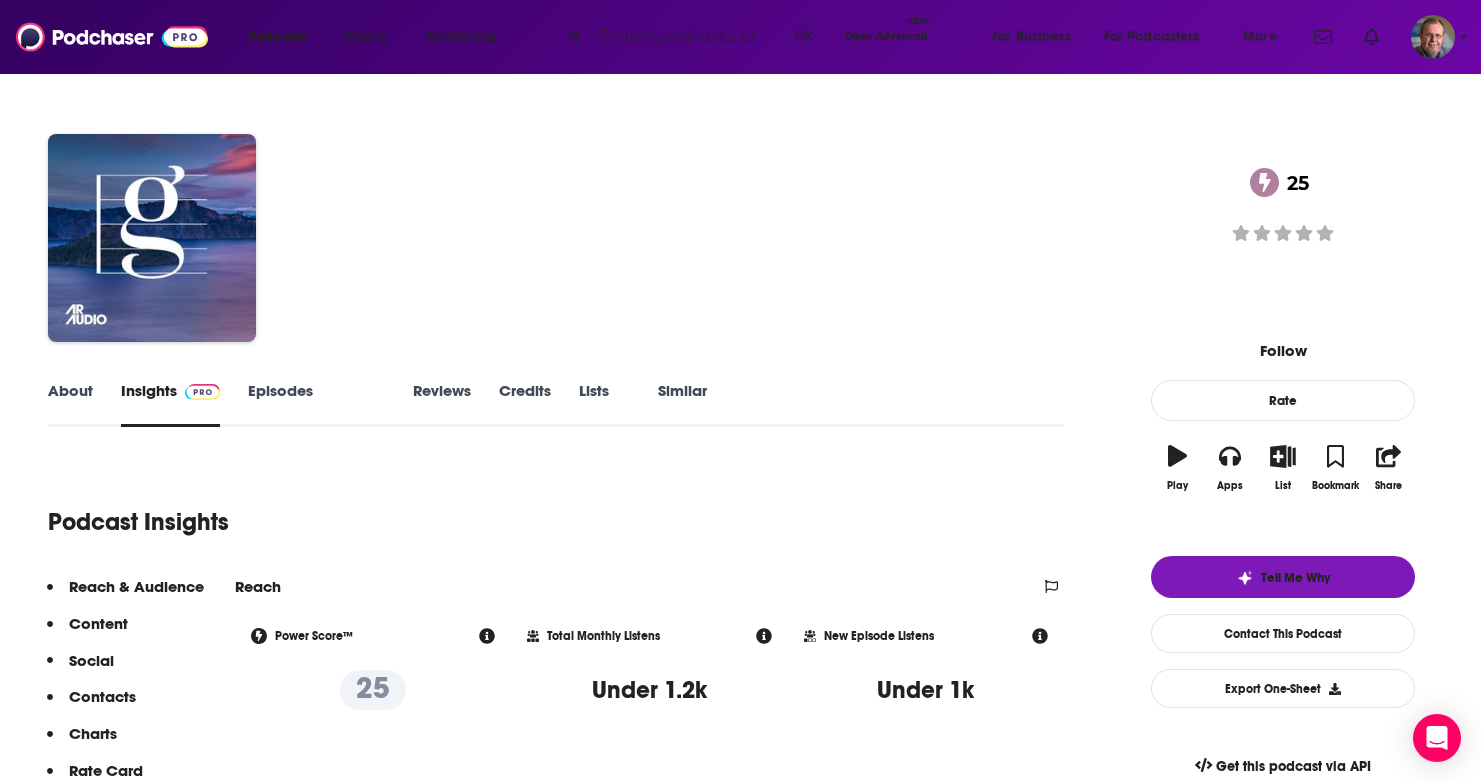 click on "About Insights Episodes [NUMBER] Reviews Credits Lists 1 Similar Podcast Insights Reach & Audience Content Social Contacts Charts Rate Card Sponsors Details Similar Contact Podcast Open Website  Reach Power Score™ 25 Total Monthly Listens Under 1.2k New Episode Listens Under 1k Export One-Sheet Audience Demographics Gender Female Age [NUMBER] yo Income $ $ $ $ $ Parental Status Not Parents Countries 1 United States 2 Australia 3 Canada 4 United Kingdom Top Cities Accra , Charlotte, NC , Manila , Washington, DC , New York, NY , Portland, OR Interests Christian & gospel , Spirituality , Religion , Charity , Nonfiction , Literature Jobs Pastors/Ministers , Journalists/Reporters , Editors , Retirees , Principals/Owners , Directors Ethnicities White / Caucasian , African American , Hispanic , Asian Show More Content Political Skew Low Left Socials This podcast does not have social handles yet. Contacts   RSS   Podcast Email [EMAIL] [EMAIL] That's all there is! Charts All Charts Cost ." at bounding box center [574, 4401] 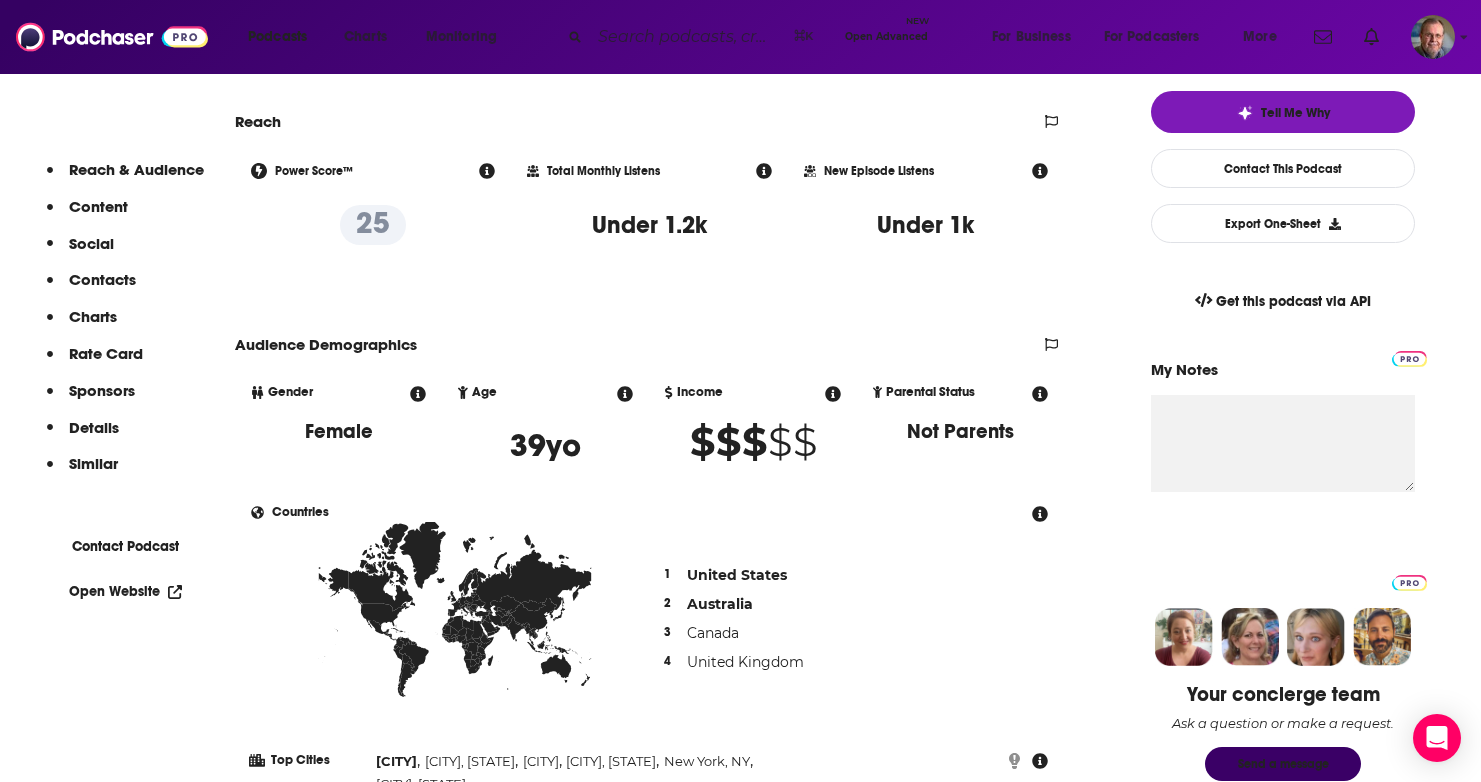 scroll, scrollTop: 432, scrollLeft: 0, axis: vertical 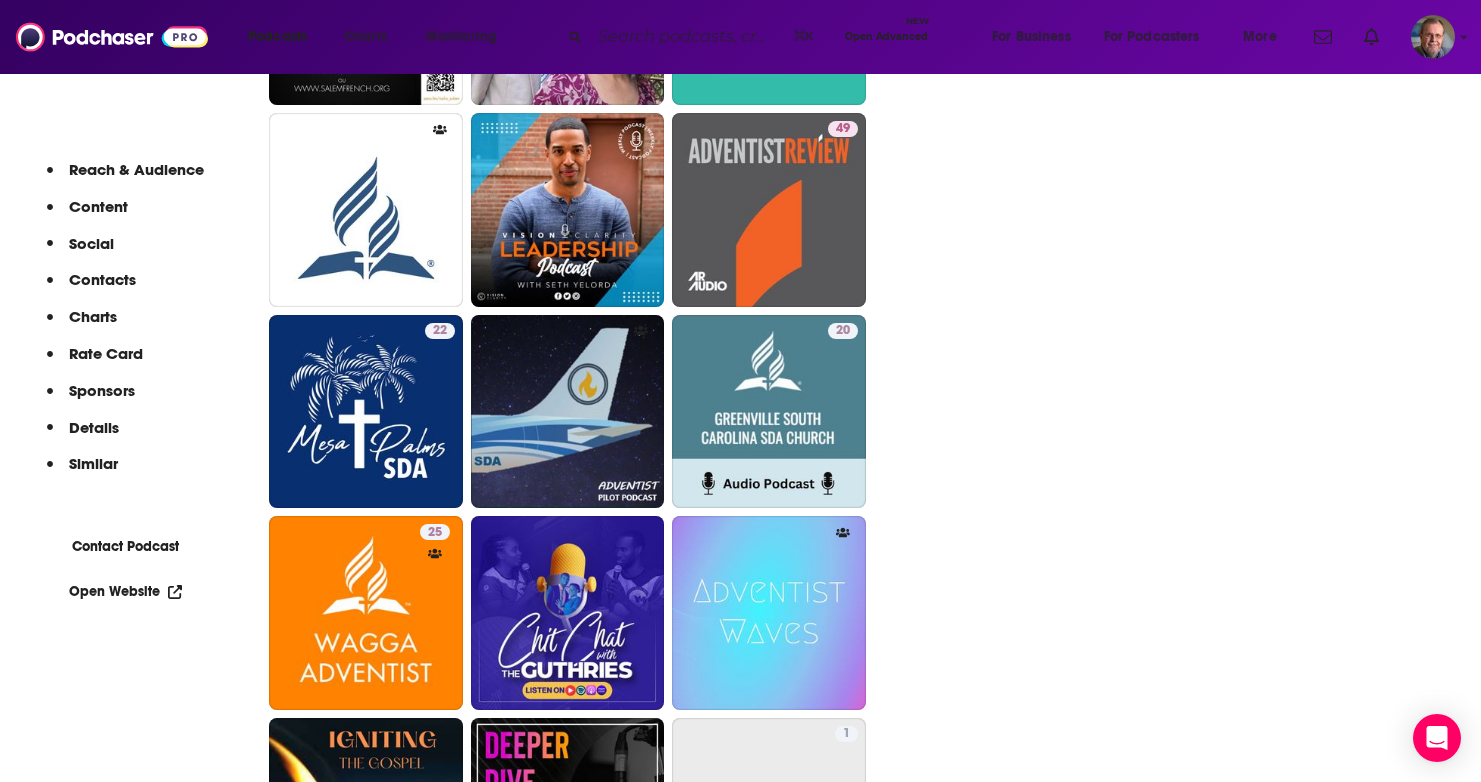 click on "Follow Rate Play Apps List Bookmark Share Tell Me Why Contact This Podcast Export One-Sheet Get this podcast via API My Notes Your concierge team Ask a question or make a request. Send a message Share This Podcast Recommendation sent https://www.podchaser.com/podcasts/[PODCAST_NAME] Copy Link Followers [NUMBER] Hosted by Get 1 FREE month of hosting! Official Website [URL] RSS Feed [URL] Claim This Podcast Do you host or manage this podcast? Claim and edit this page to your liking. Refresh Feed Are we missing an episode or update? Use this to check the RSS feed immediately. Seeing Double? Report this page as a duplicate." at bounding box center [1283, 879] 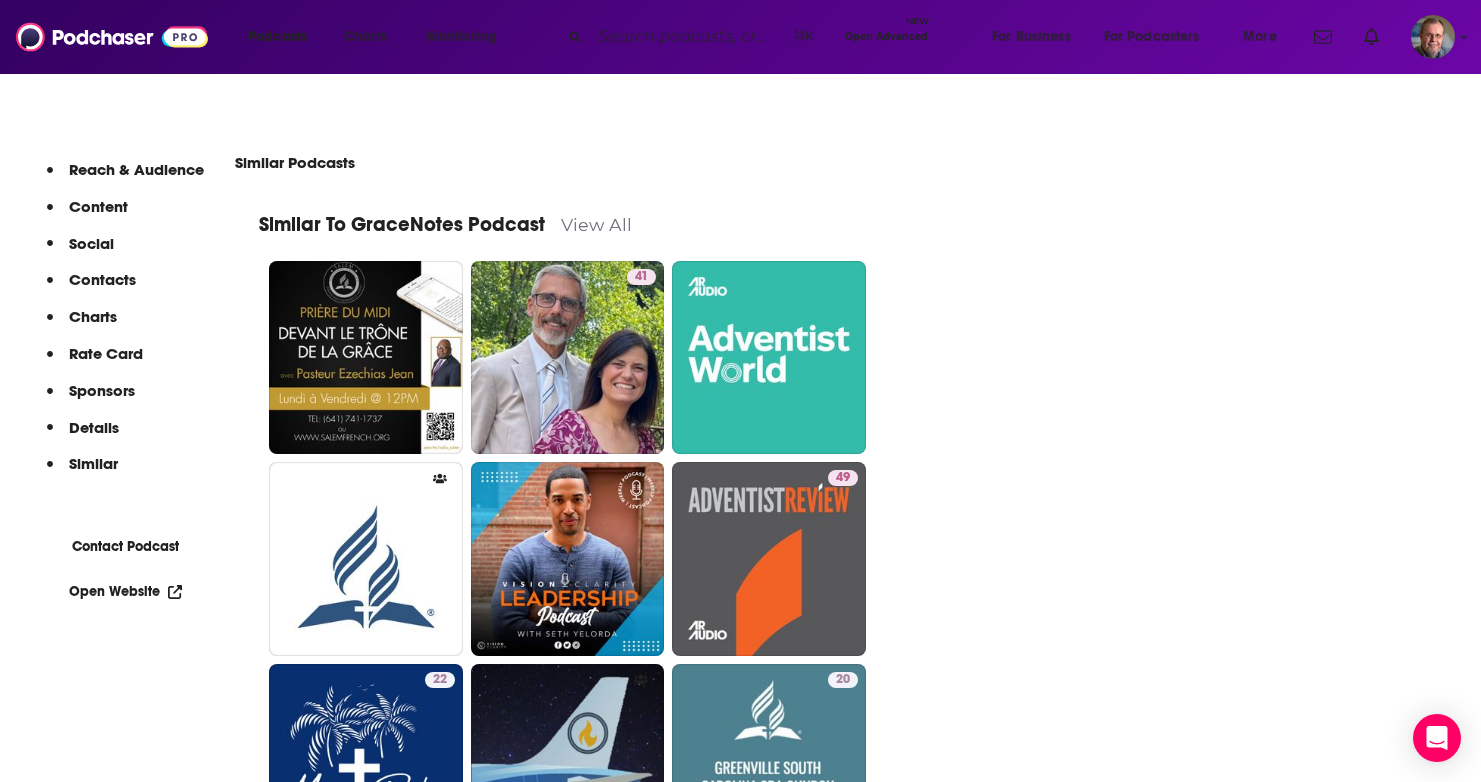 scroll, scrollTop: 3120, scrollLeft: 0, axis: vertical 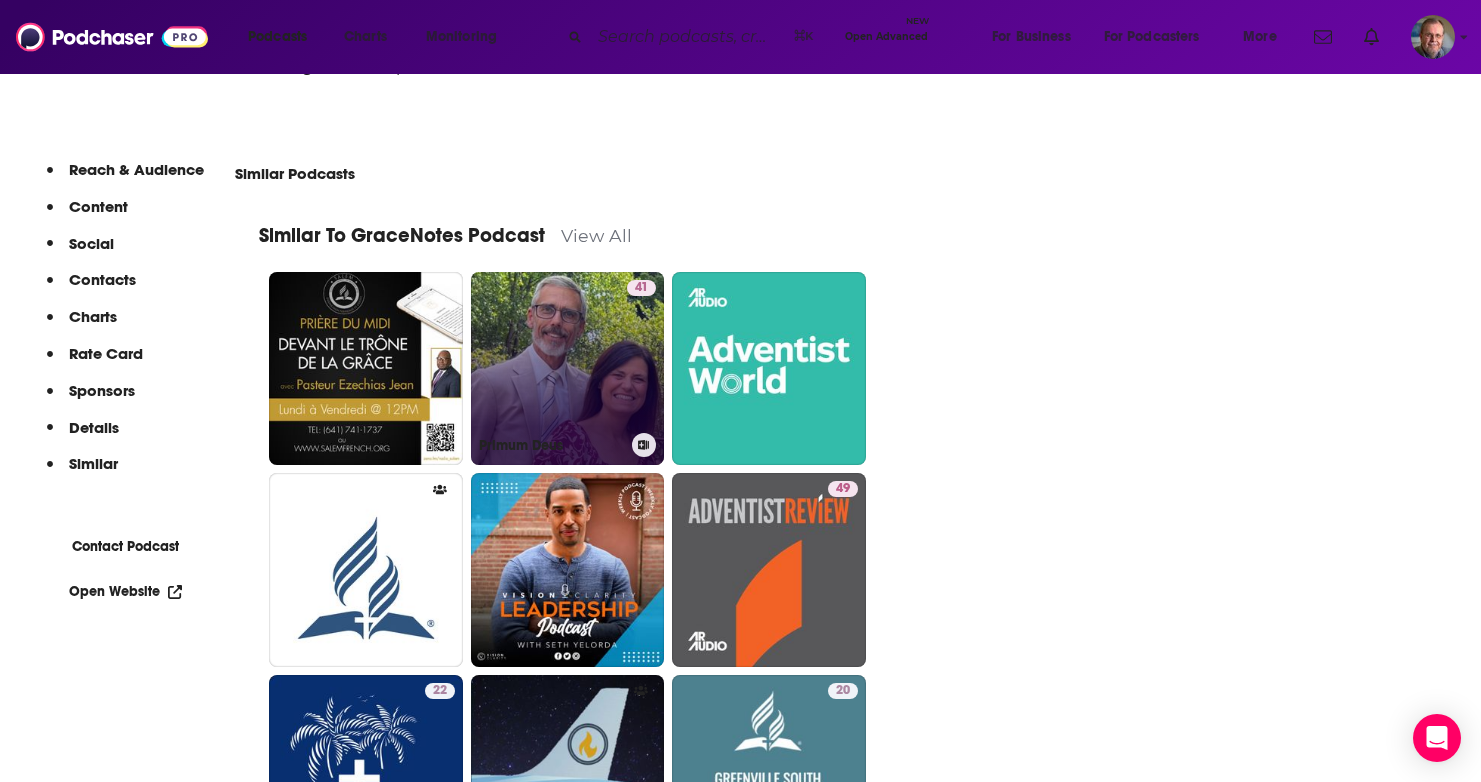 click on "[NUMBER] Primum Deus" at bounding box center (568, 369) 